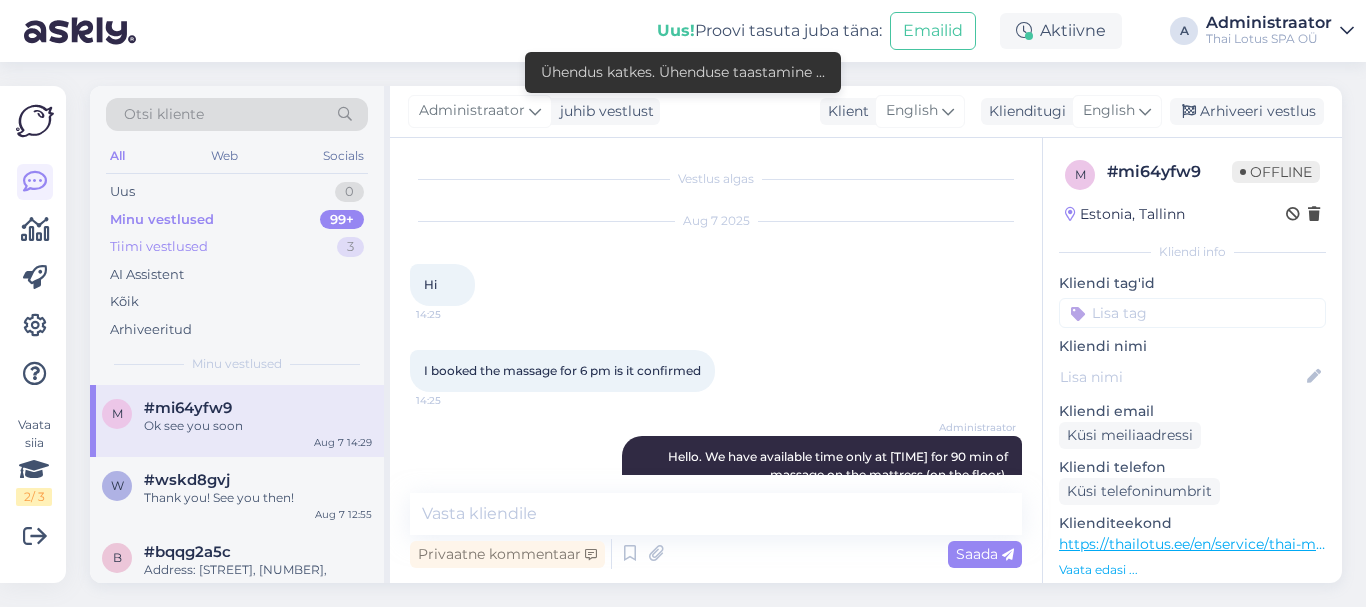 scroll, scrollTop: 0, scrollLeft: 0, axis: both 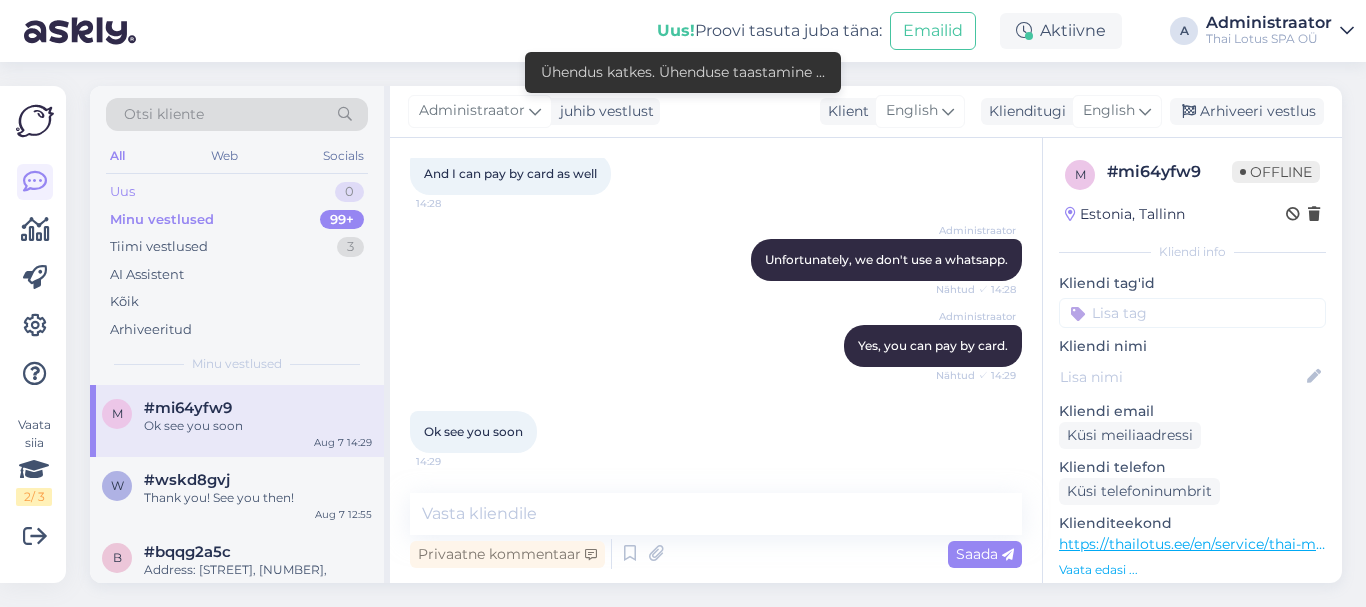 click on "Uus 0" at bounding box center (237, 192) 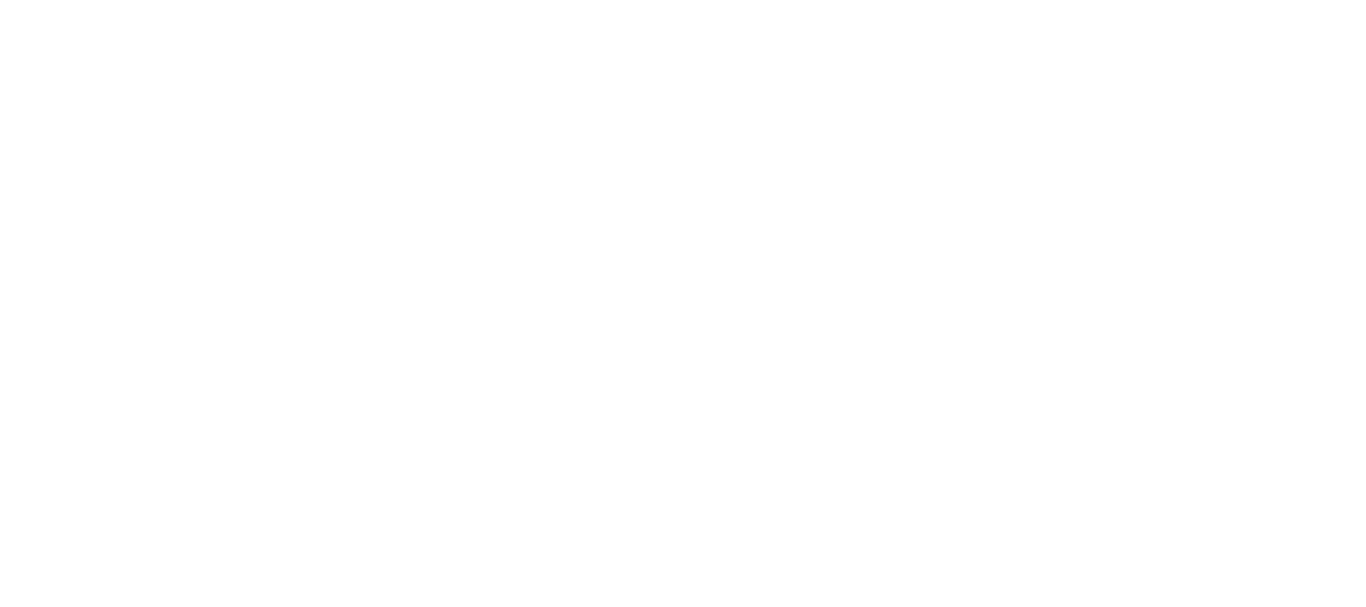 scroll, scrollTop: 0, scrollLeft: 0, axis: both 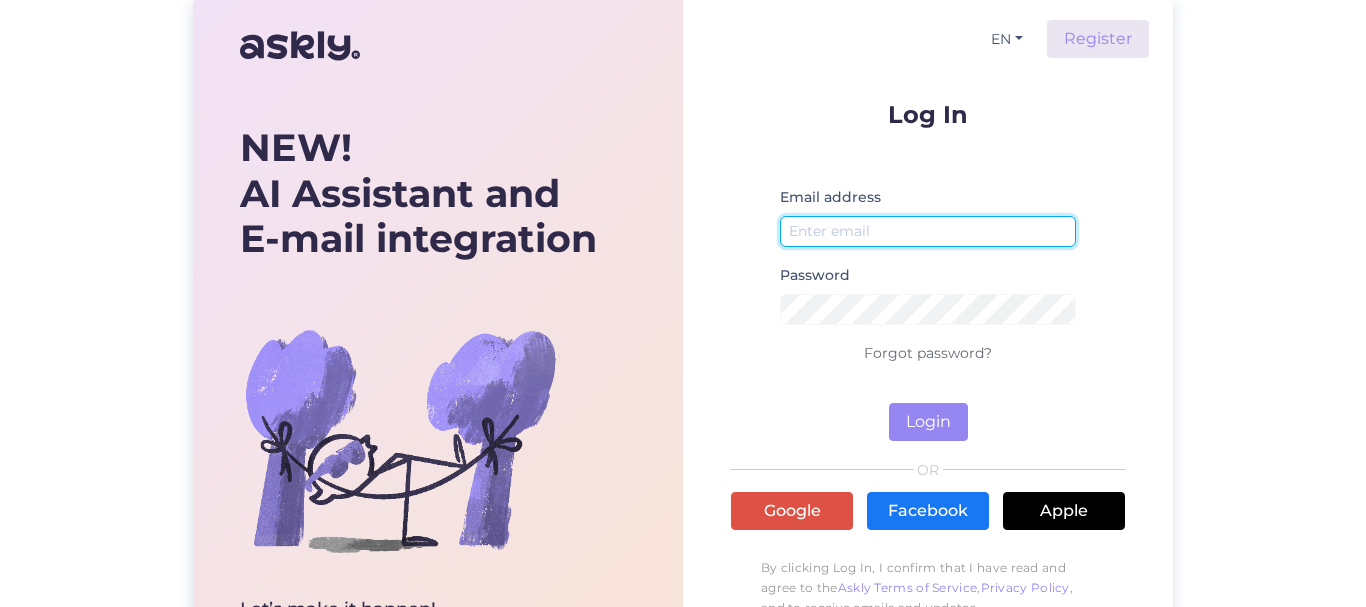 click at bounding box center [928, 231] 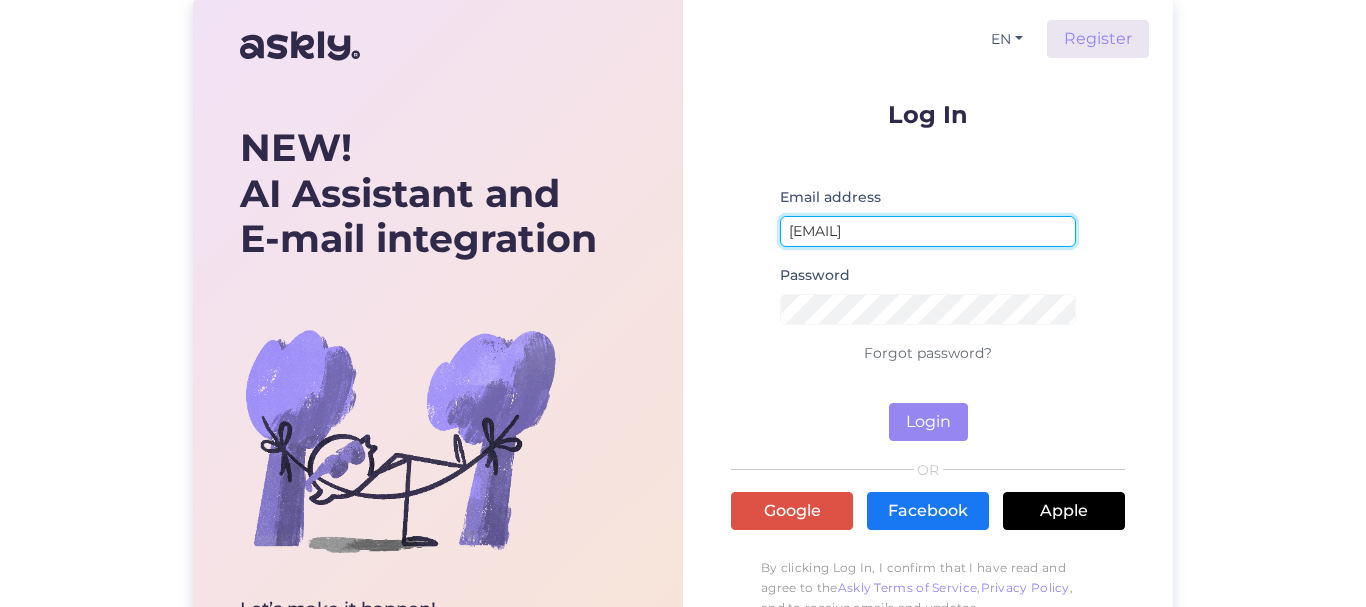 click on "[EMAIL]" at bounding box center [928, 231] 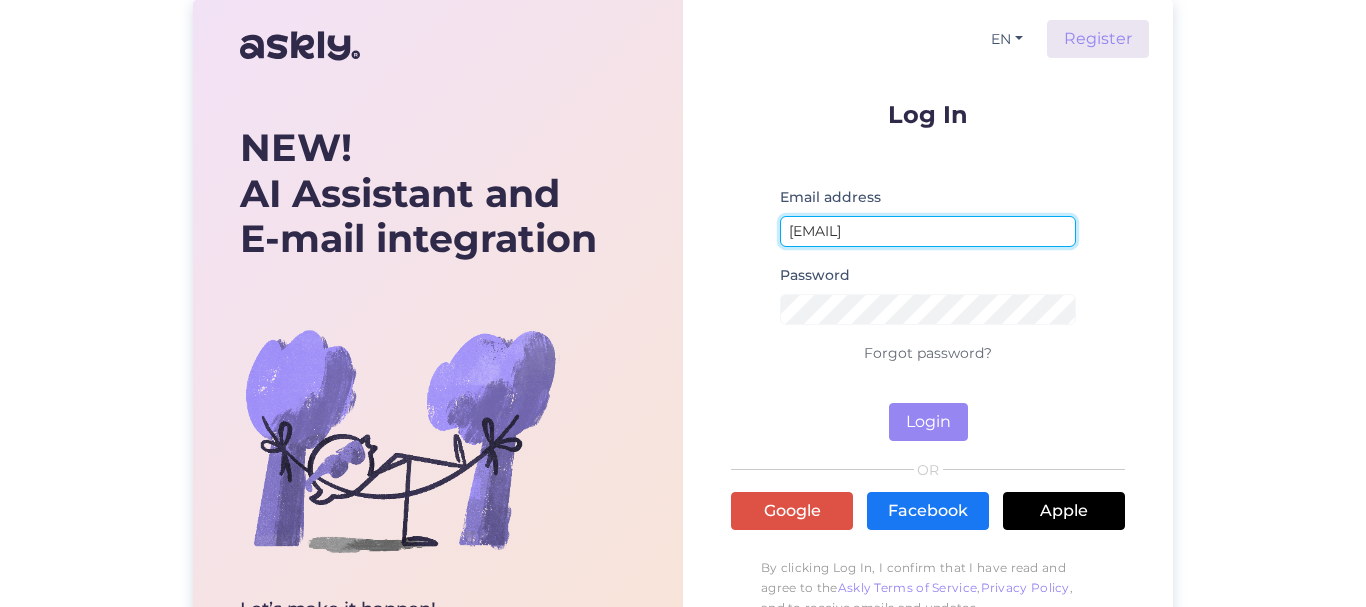 type on "[EMAIL]" 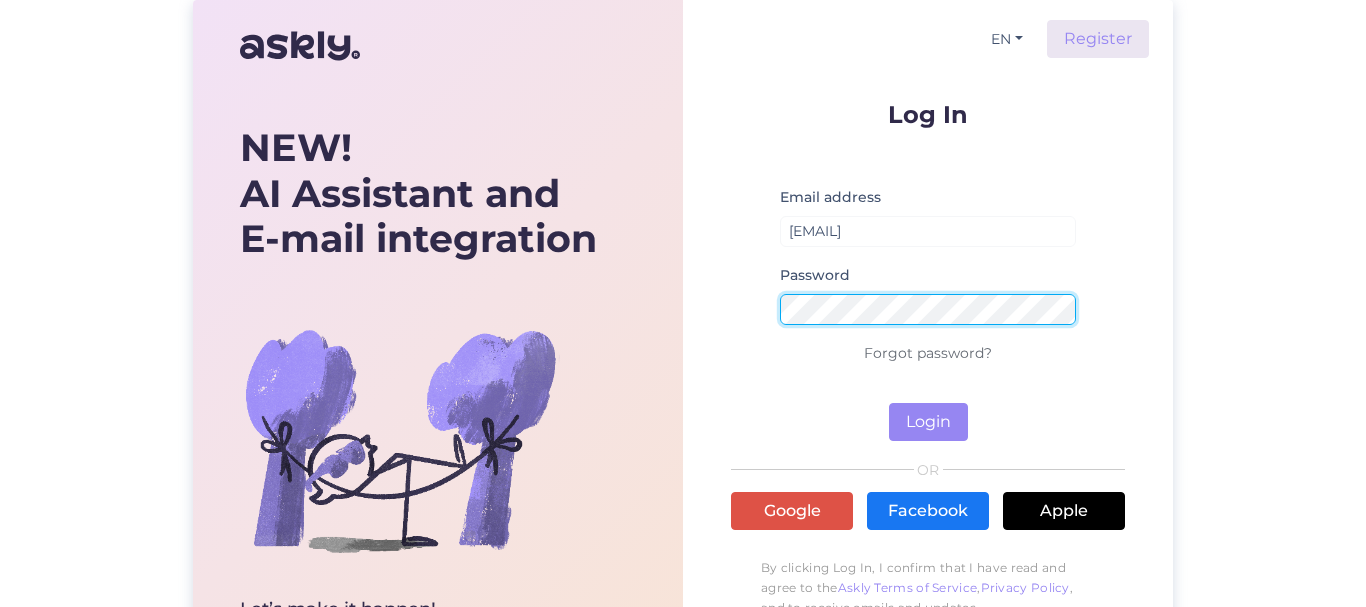 click on "Login" at bounding box center [928, 422] 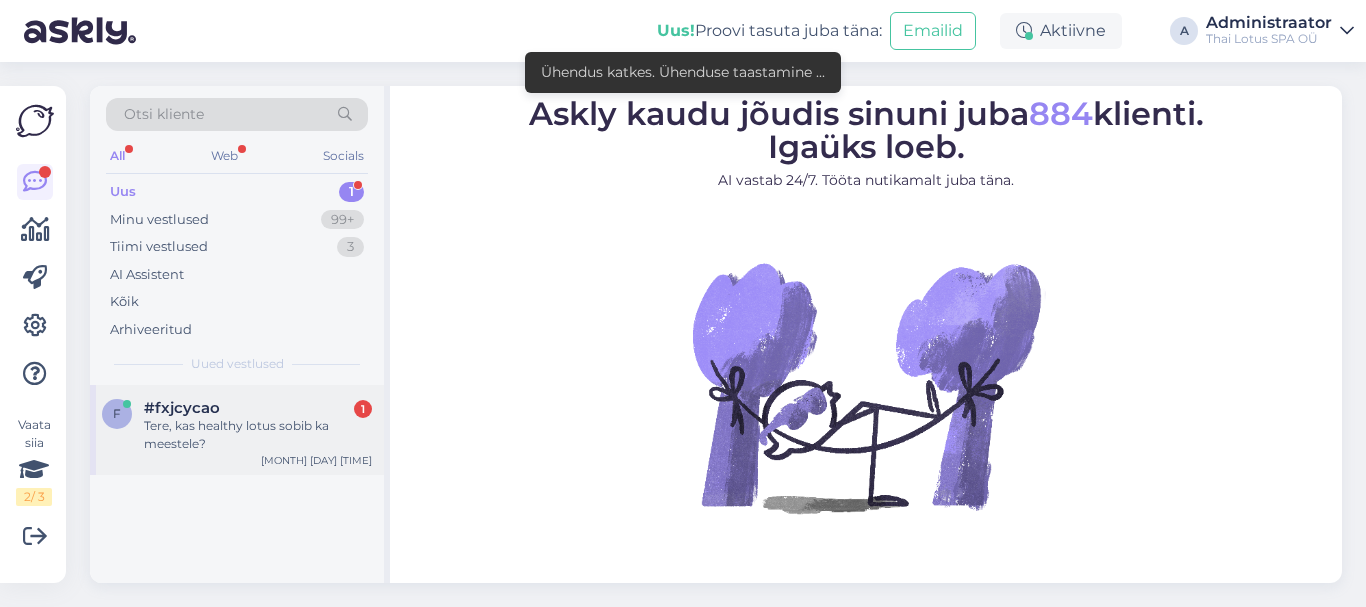 click on "Tere, kas healthy lotus sobib ka meestele?" at bounding box center [258, 435] 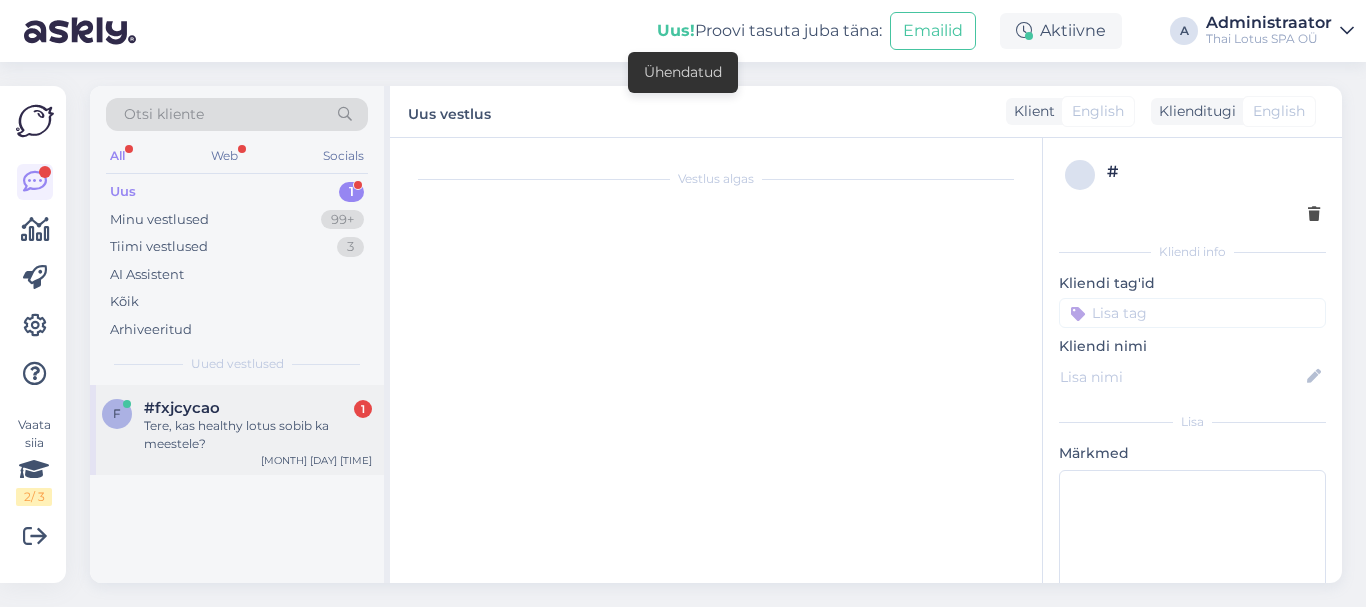 click on "Tere, kas healthy lotus sobib ka meestele?" at bounding box center (258, 435) 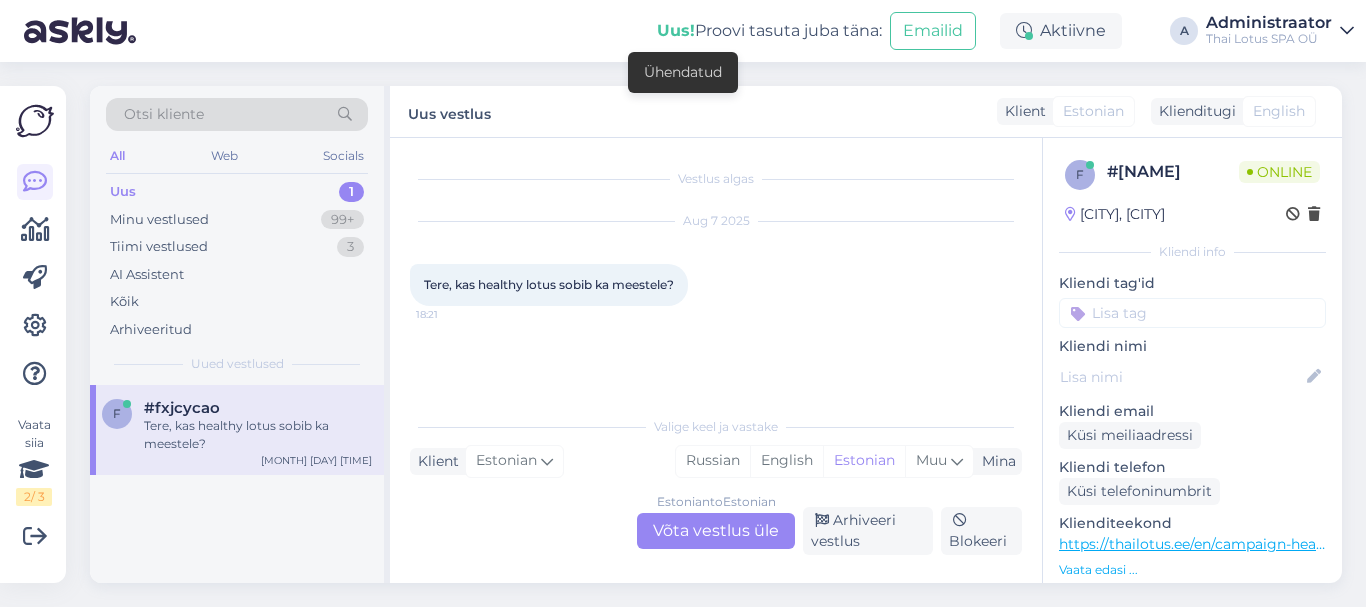 drag, startPoint x: 620, startPoint y: 523, endPoint x: 637, endPoint y: 524, distance: 17.029387 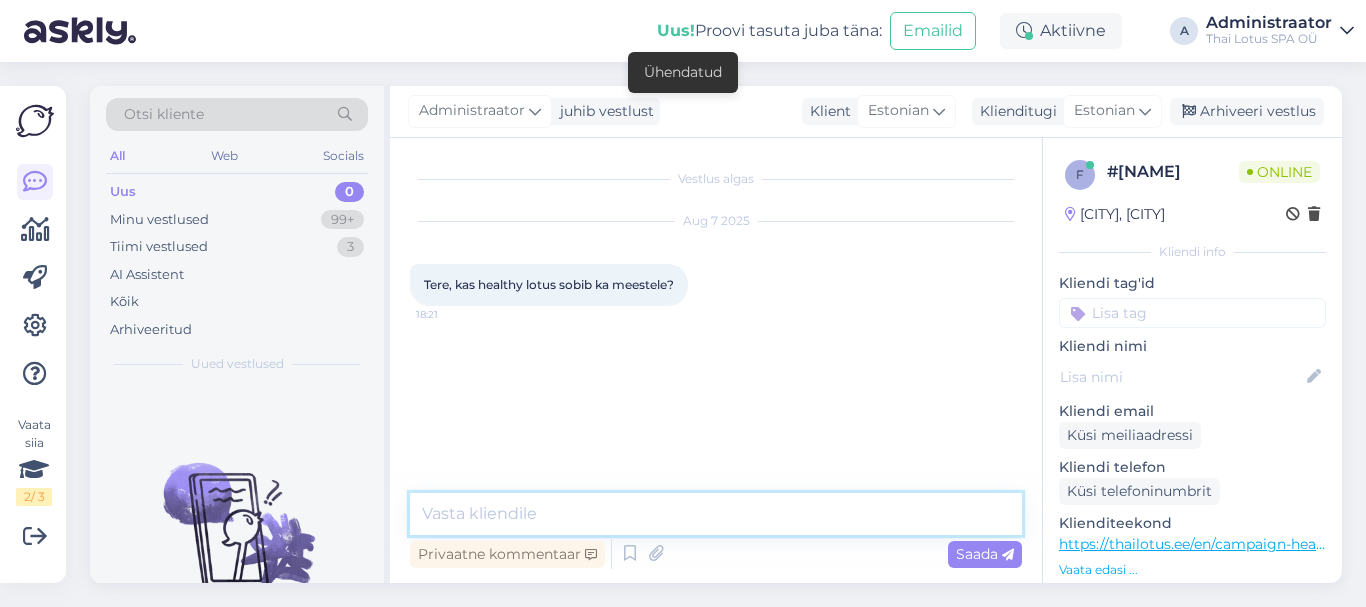 click at bounding box center [716, 514] 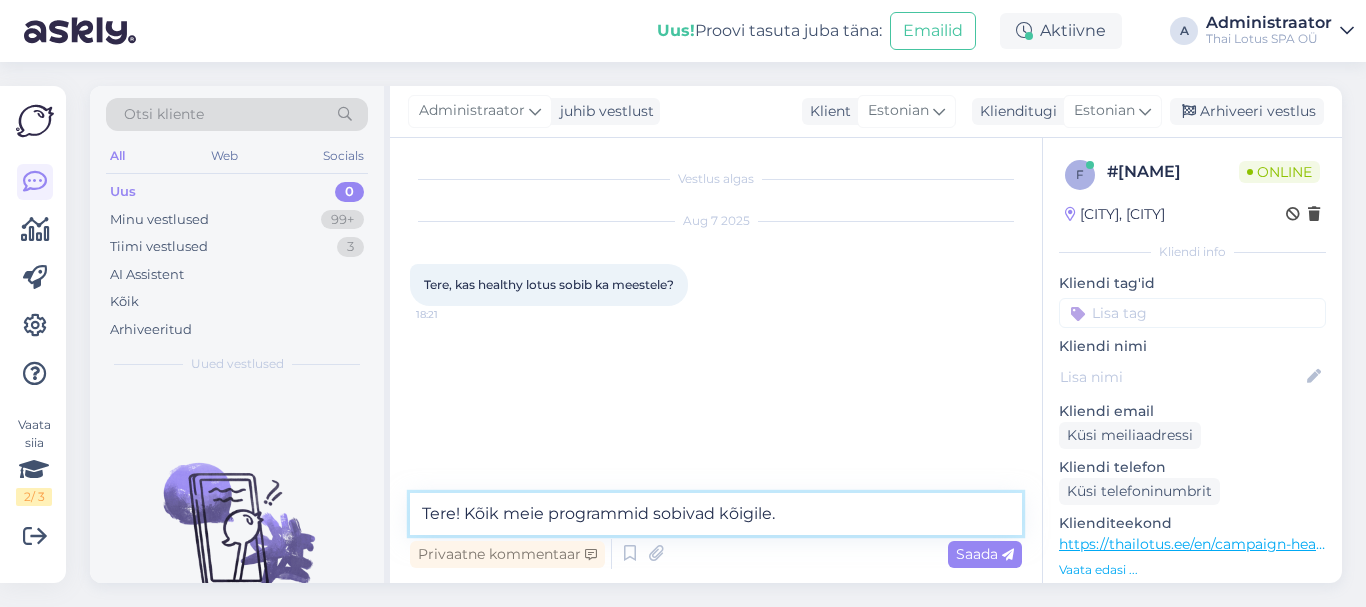 type on "Tere! Kõik meie programmid sobivad kõigile." 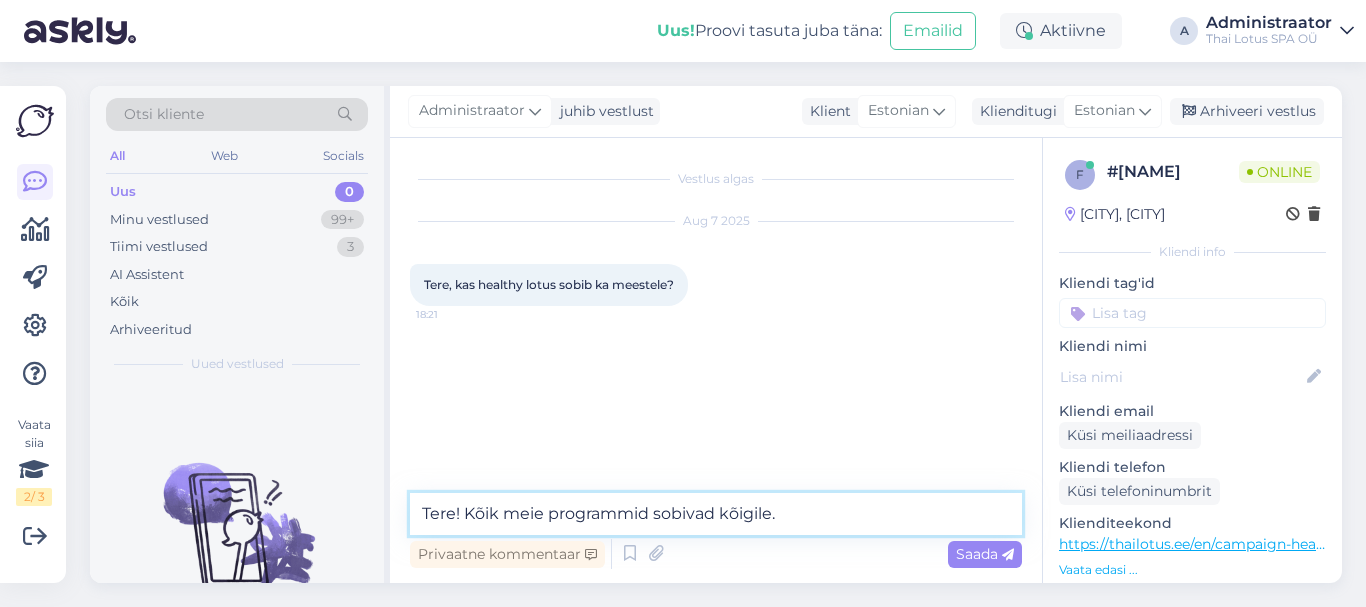 type 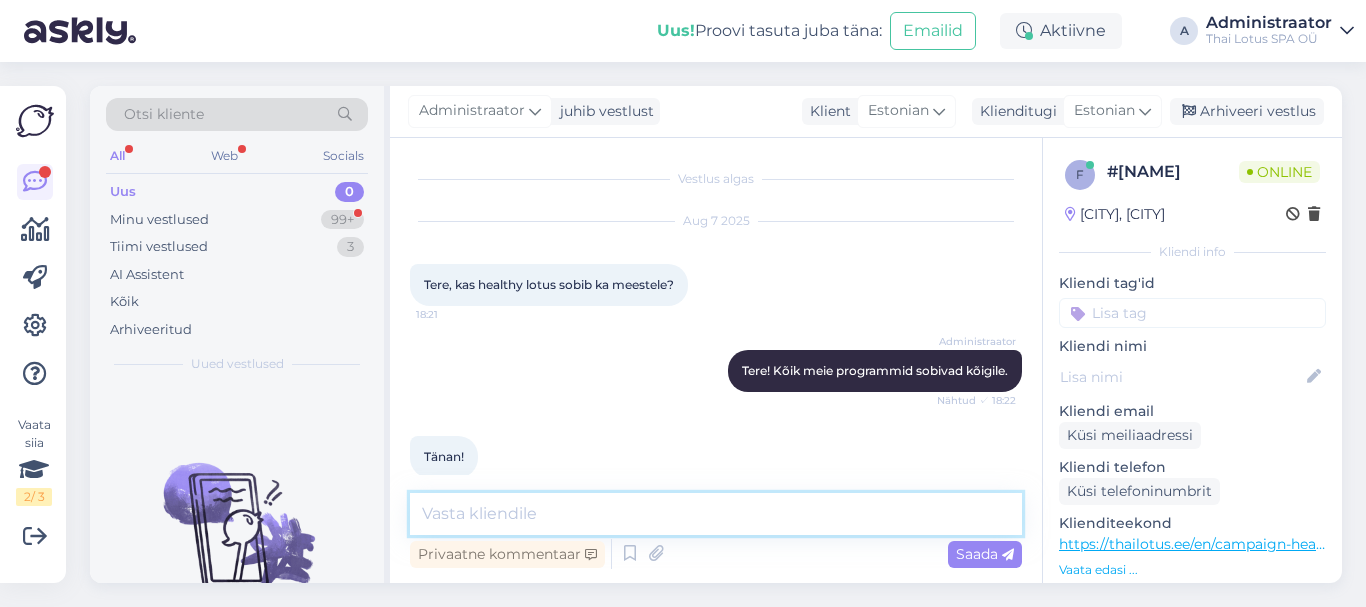 scroll, scrollTop: 25, scrollLeft: 0, axis: vertical 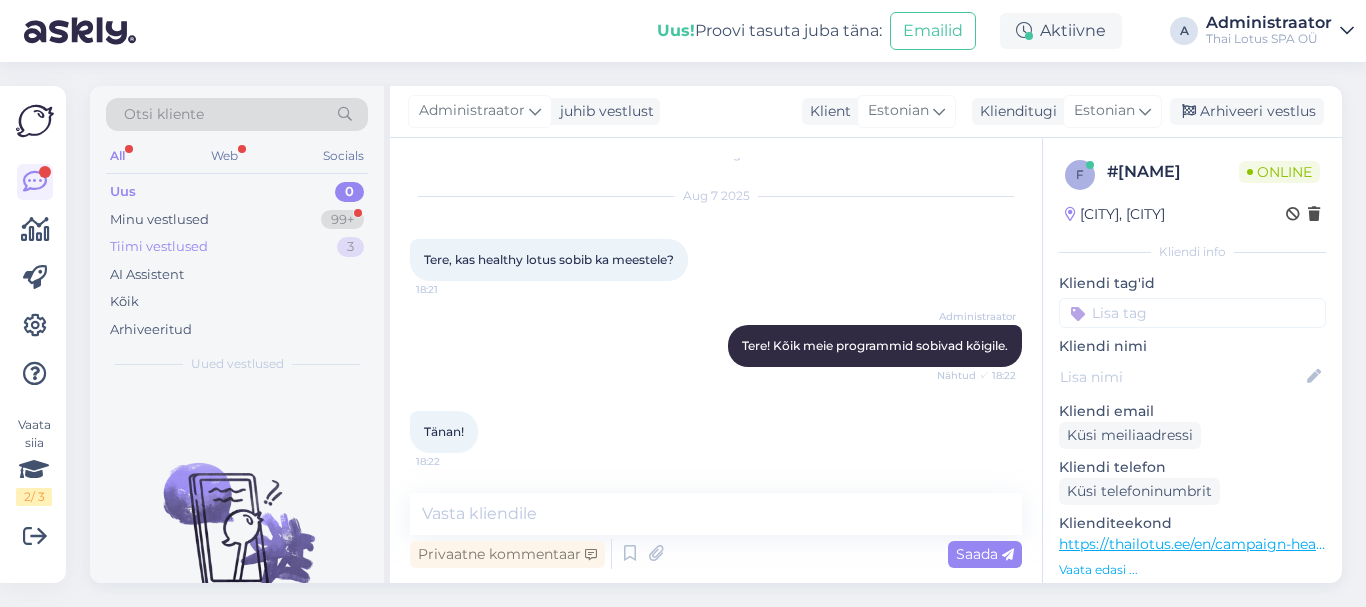 click on "Tiimi vestlused 3" at bounding box center [237, 247] 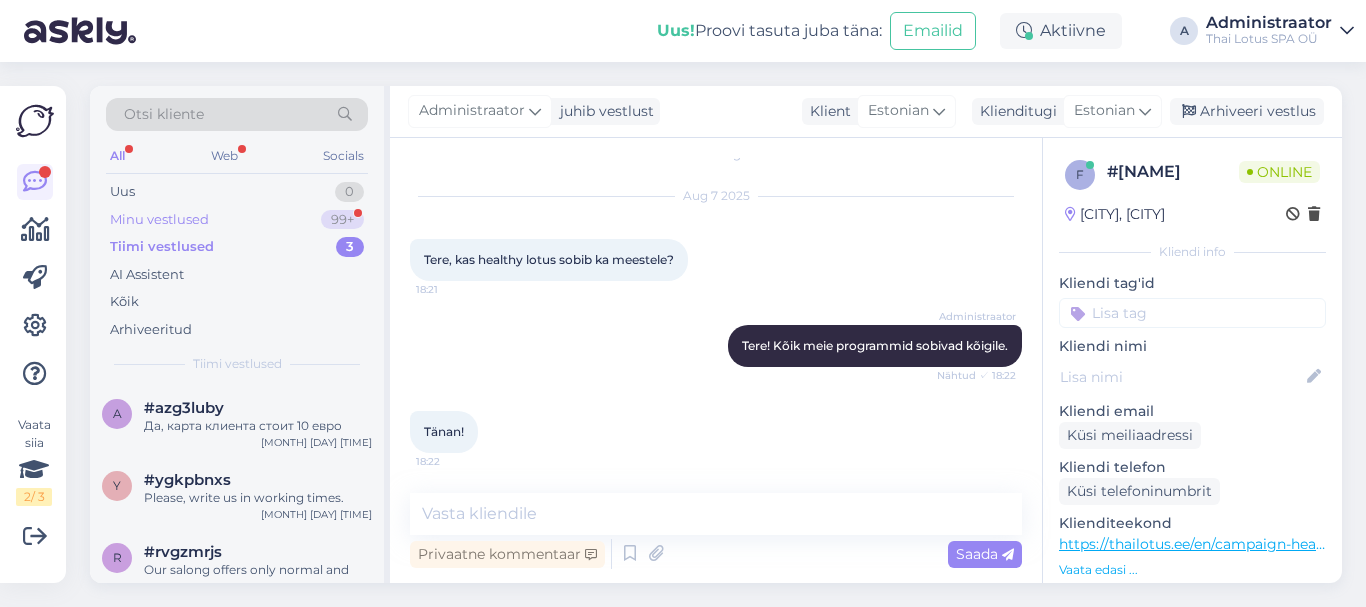 click on "Minu vestlused 99+" at bounding box center (237, 220) 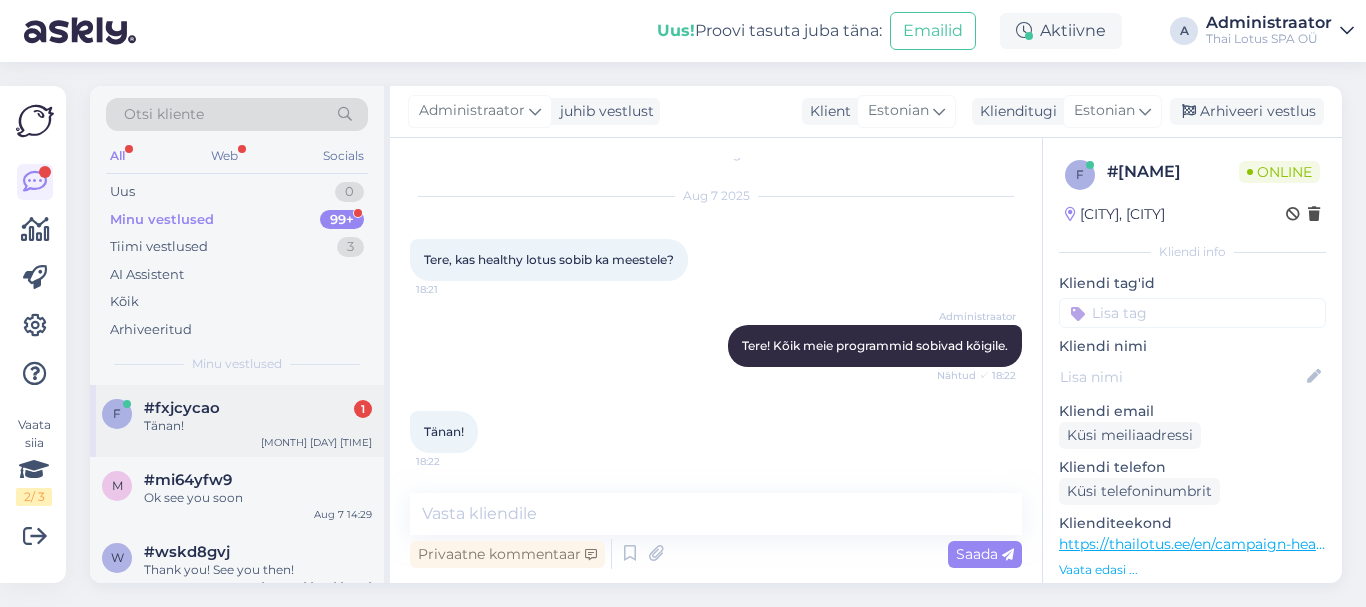 click on "#fxjcycao 1" at bounding box center [258, 408] 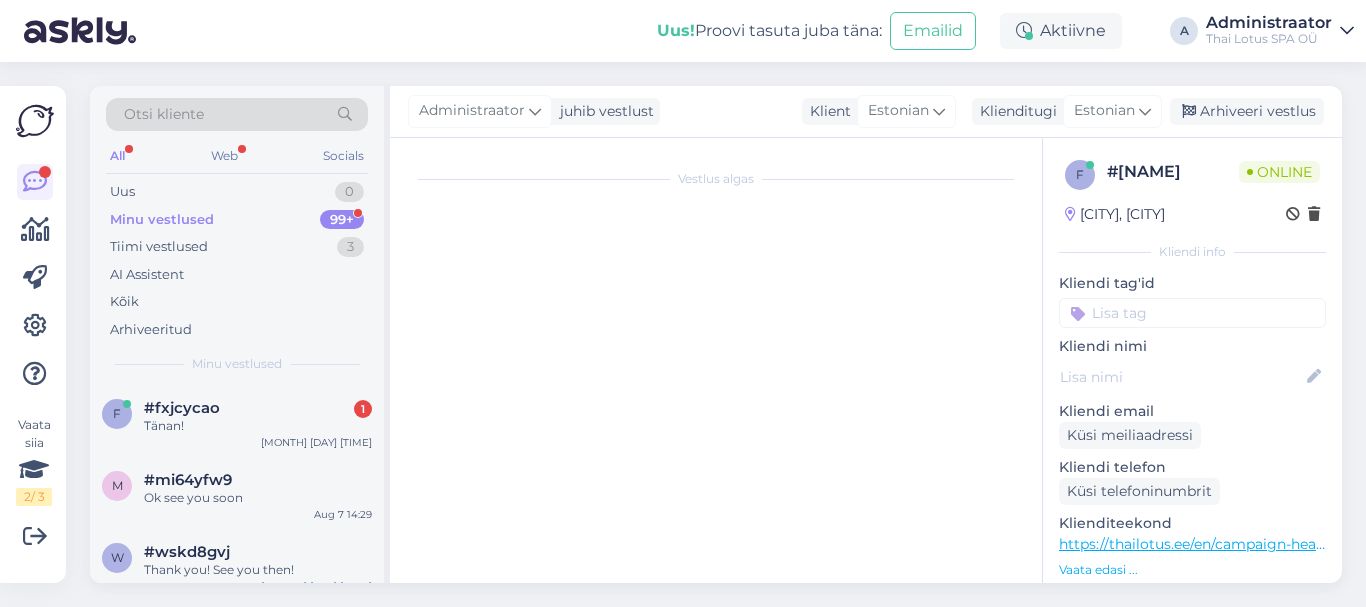 scroll, scrollTop: 25, scrollLeft: 0, axis: vertical 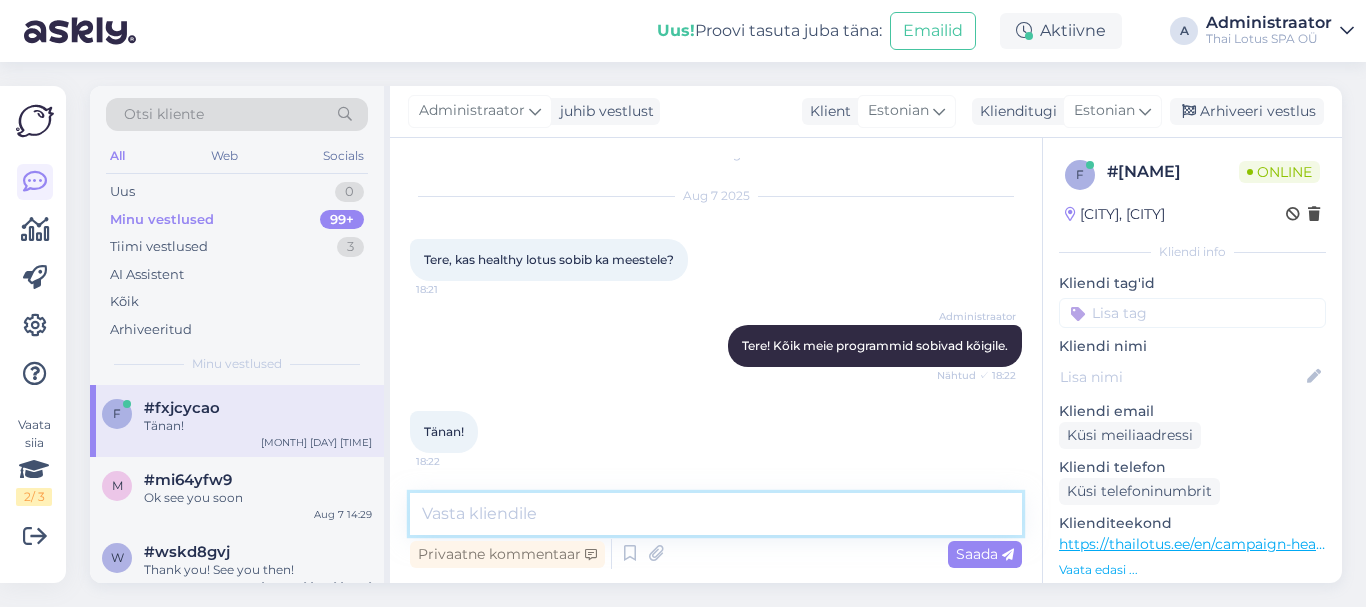 click at bounding box center (716, 514) 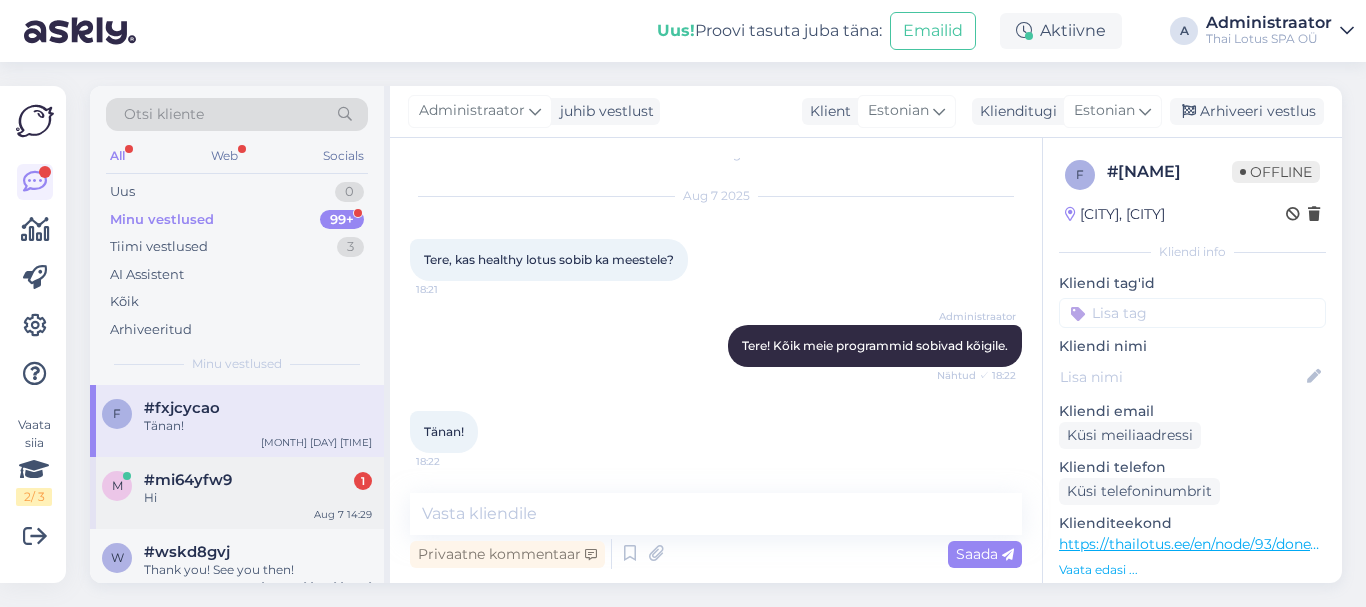 click on "#mi64yfw9 1" at bounding box center (258, 480) 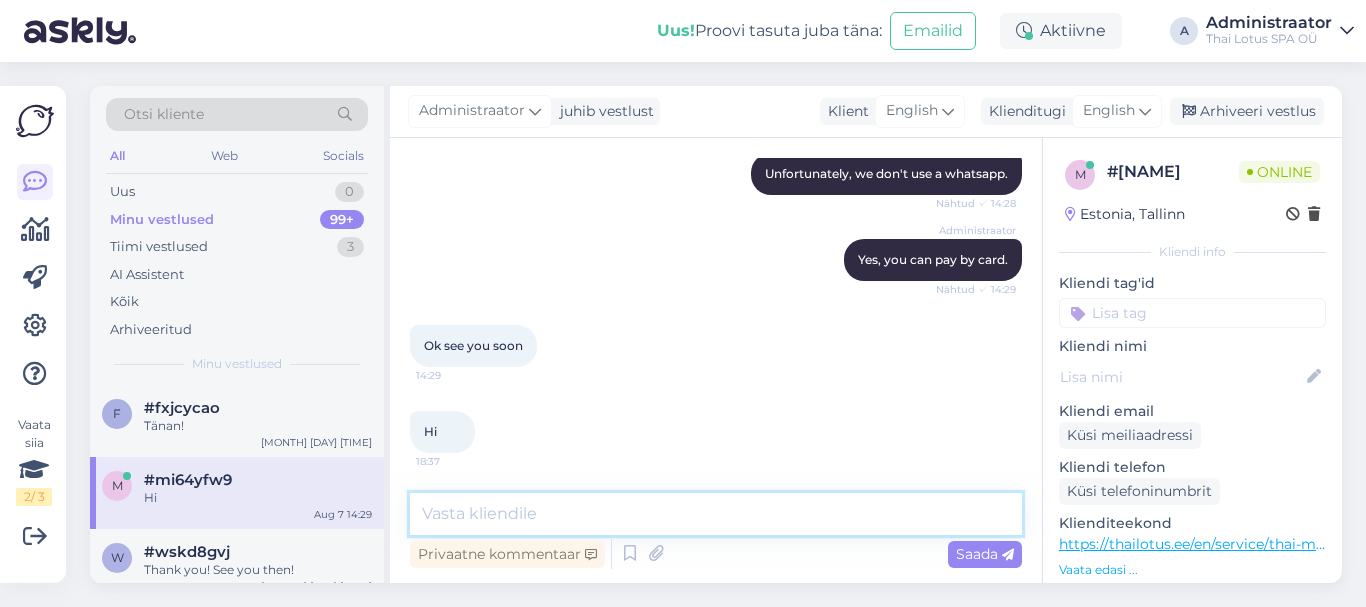 click at bounding box center (716, 514) 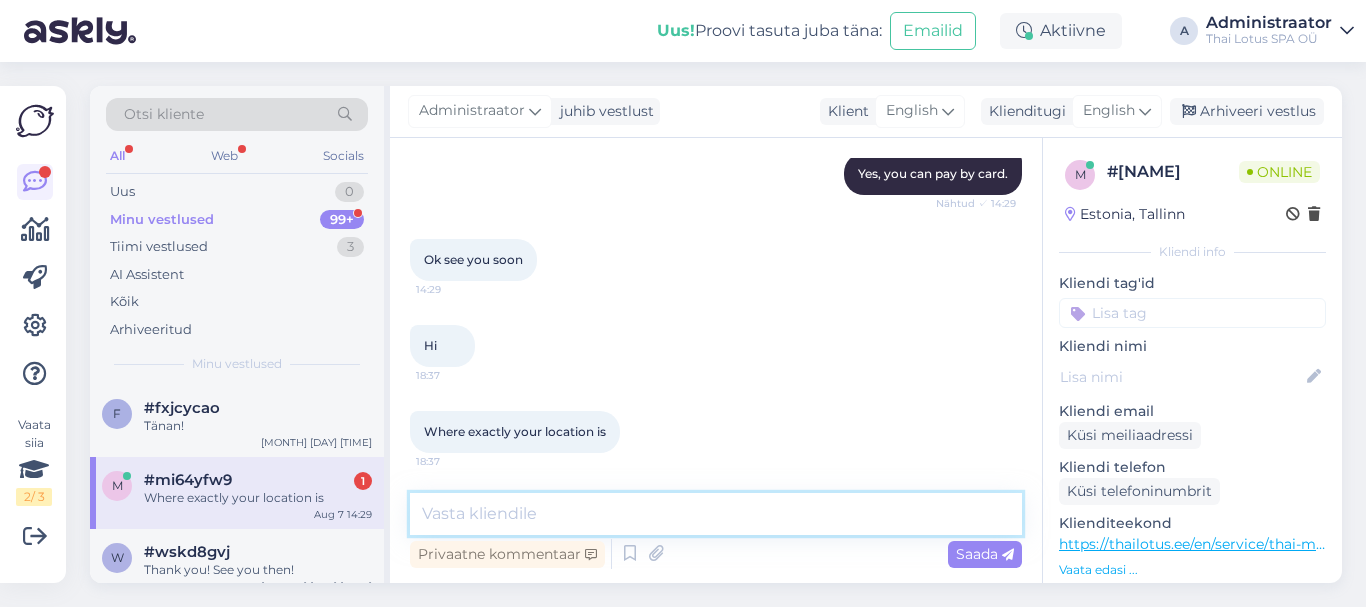 click at bounding box center (716, 514) 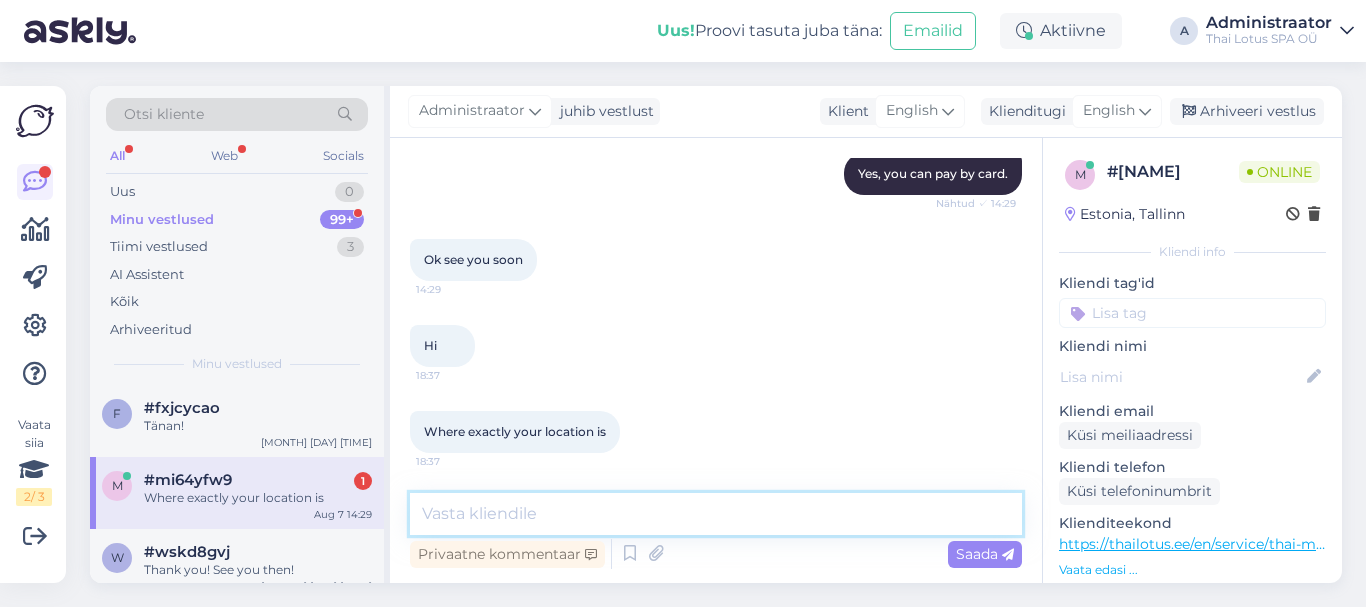 paste on "Address: Mere pst 4, 2.floor (entrance from the backside of the building, through Mere Resto Lounge terrace)" 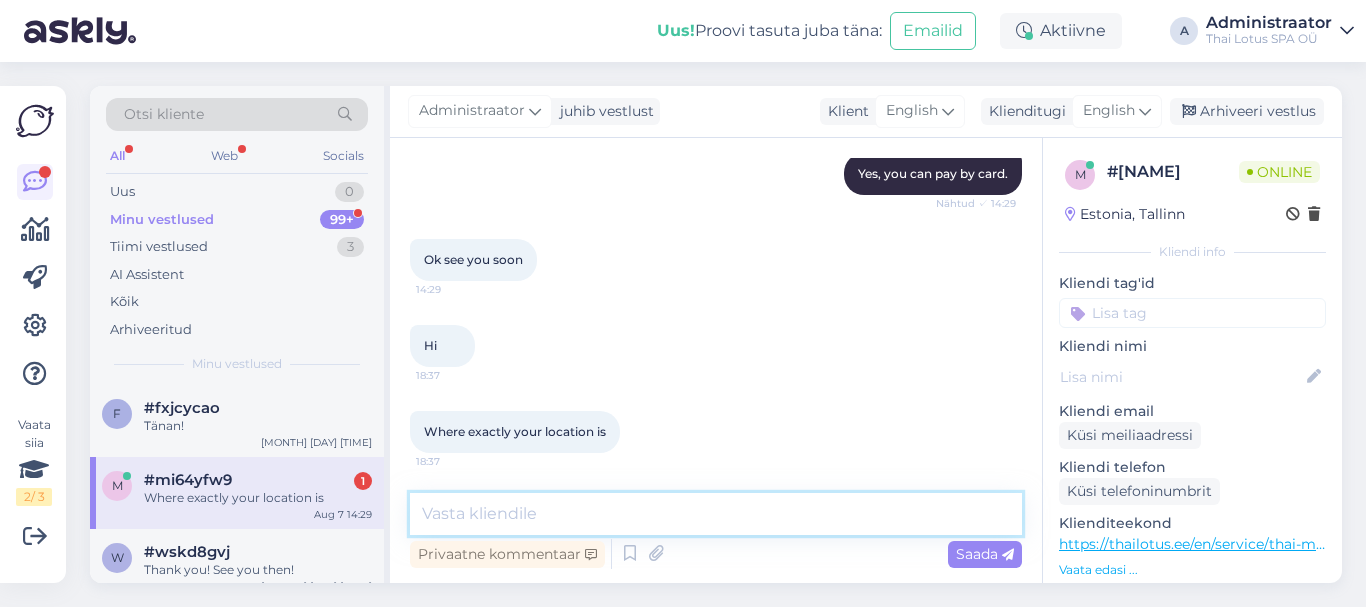 type on "Address: Mere pst 4, 2.floor (entrance from the backside of the building, through Mere Resto Lounge terrace)" 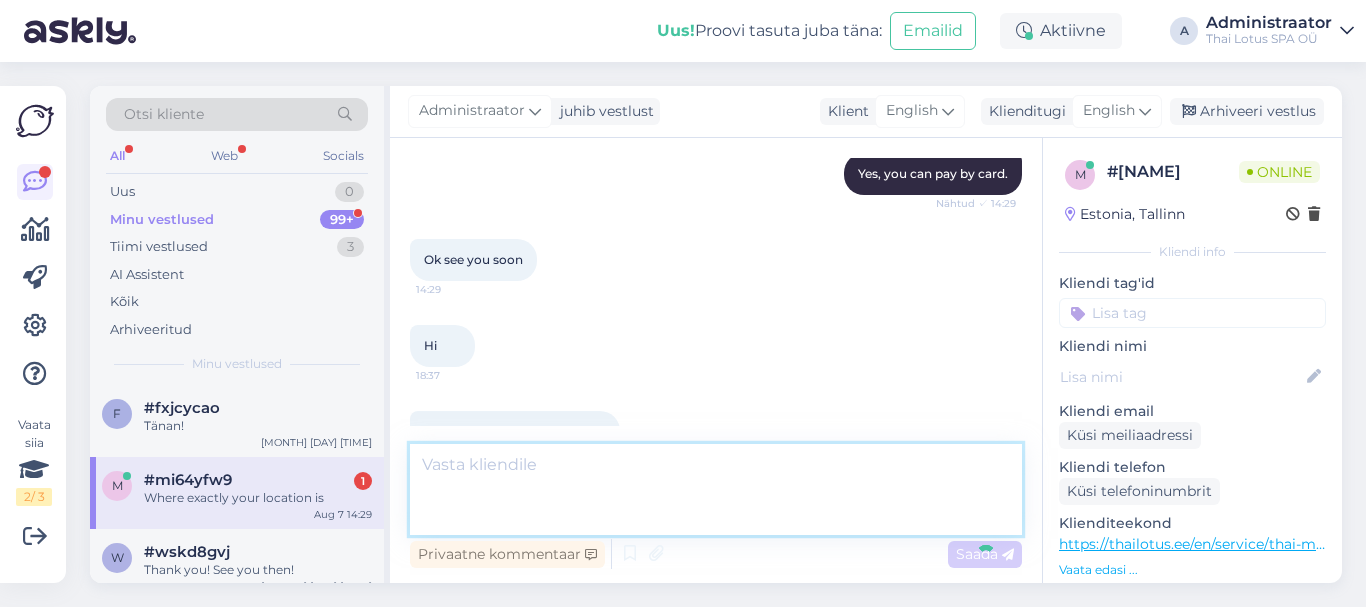 scroll, scrollTop: 1423, scrollLeft: 0, axis: vertical 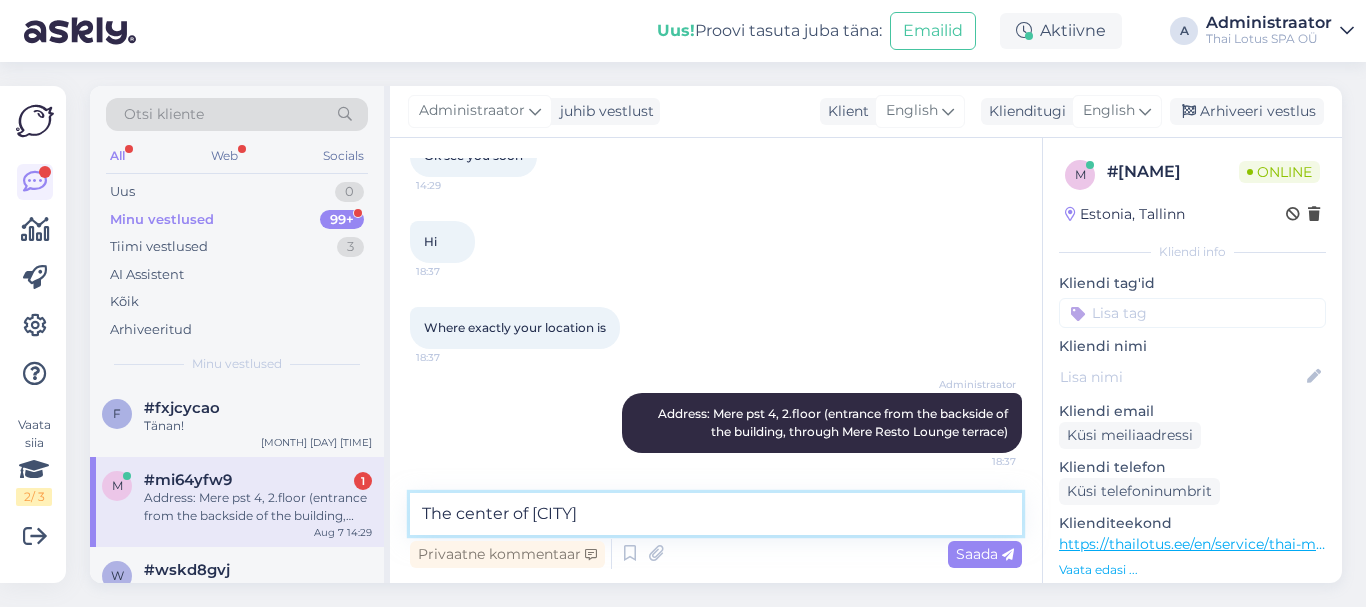 click on "The center of [CITY]" at bounding box center (716, 514) 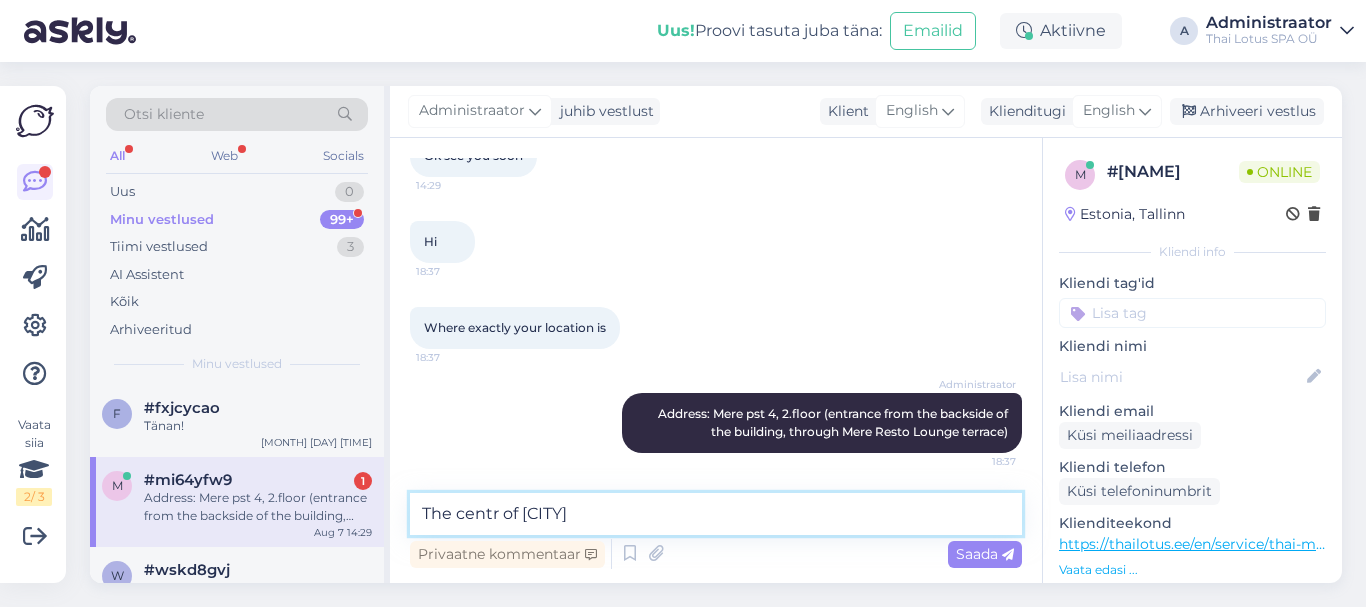 type on "The centre of [CITY]" 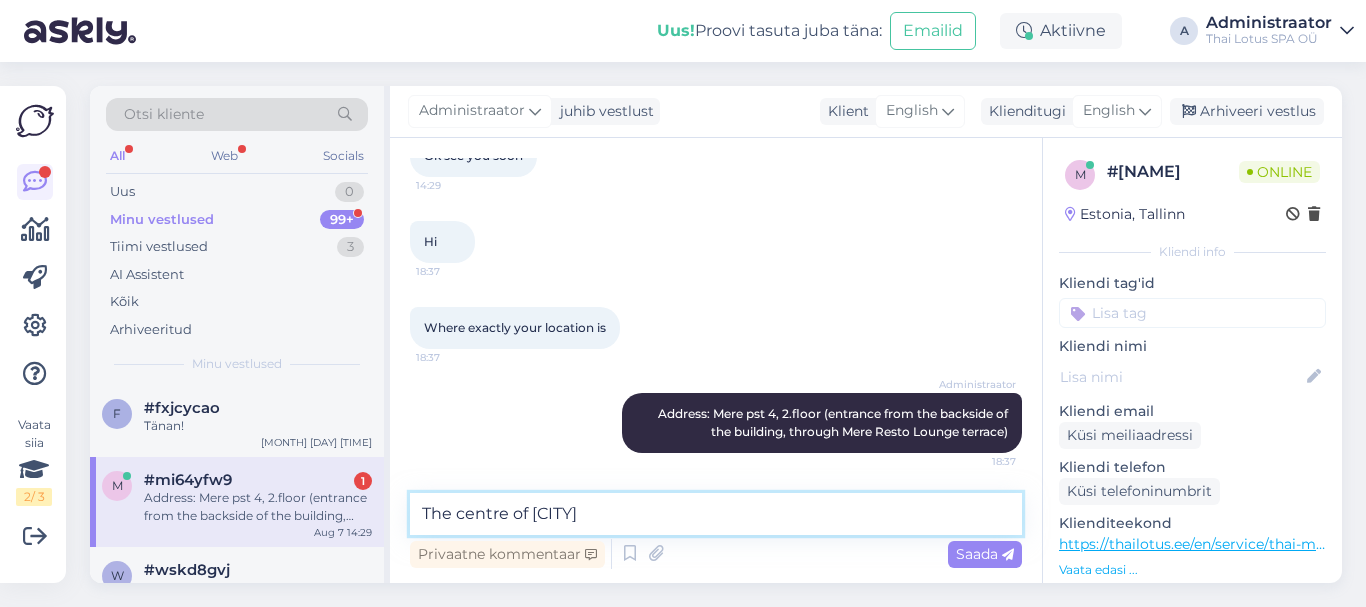 type 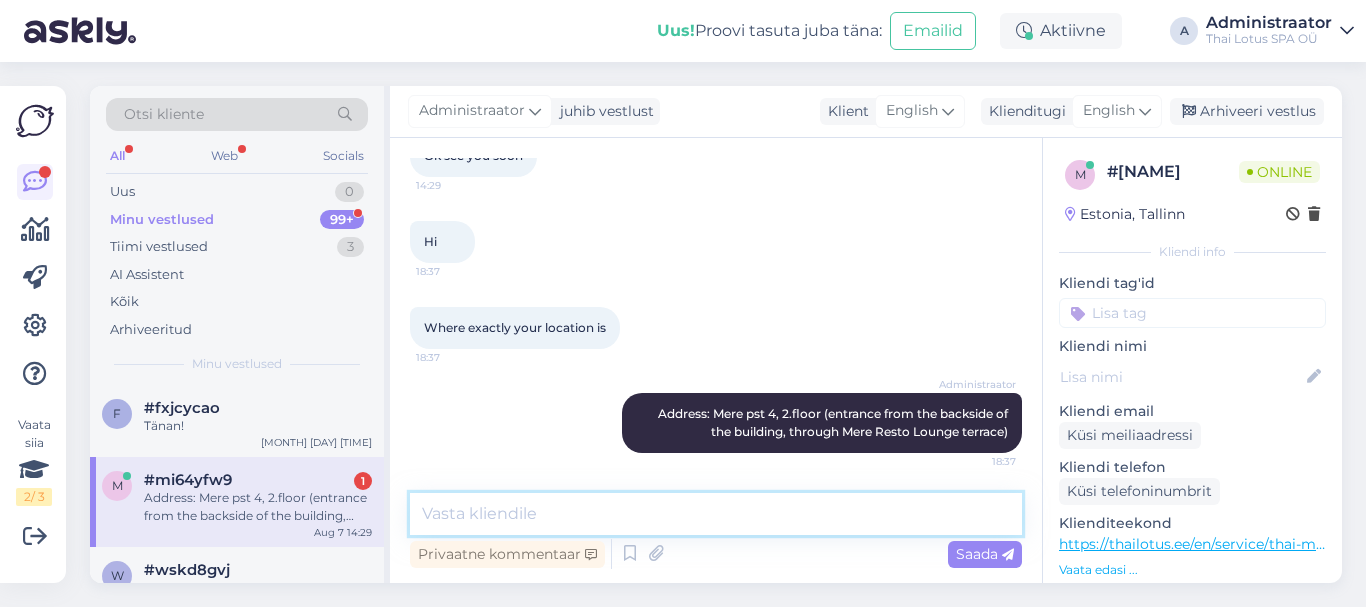 scroll, scrollTop: 1509, scrollLeft: 0, axis: vertical 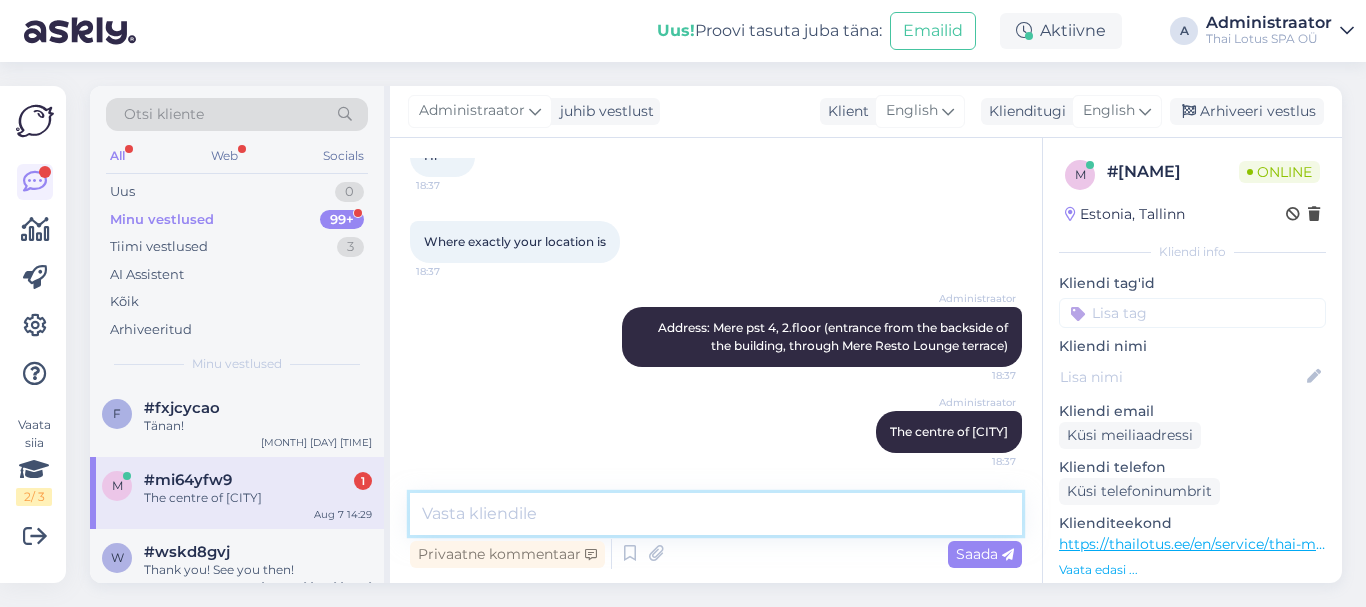 click at bounding box center [716, 514] 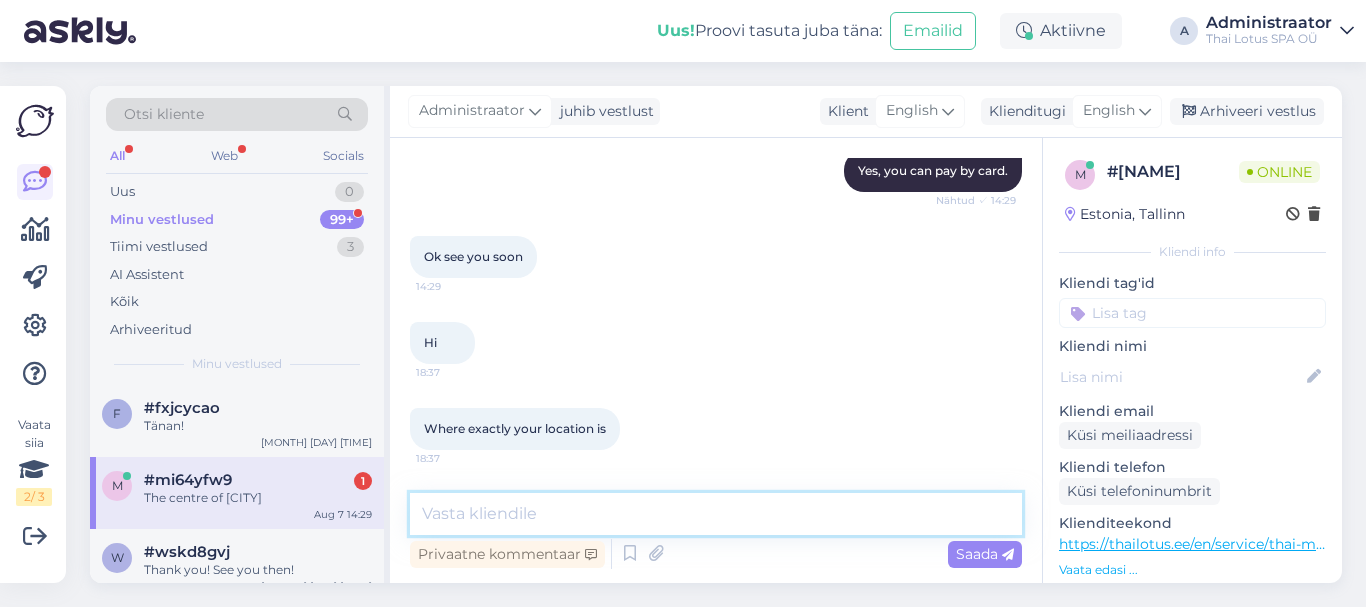 scroll, scrollTop: 1509, scrollLeft: 0, axis: vertical 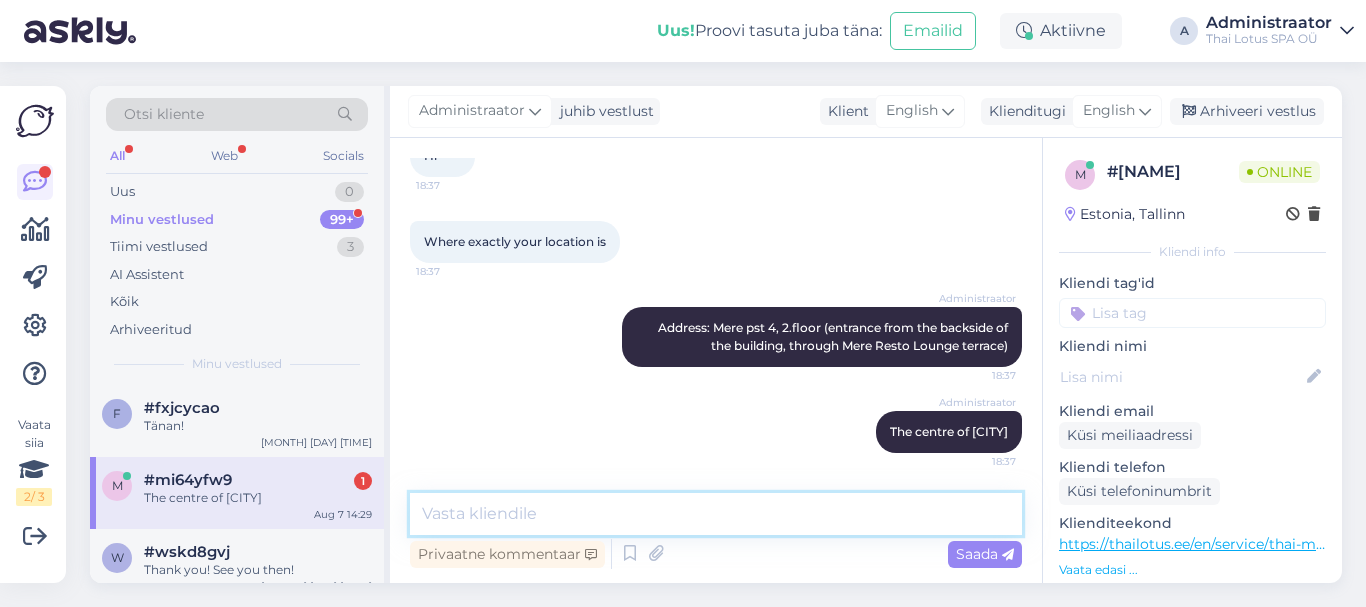 click at bounding box center (716, 514) 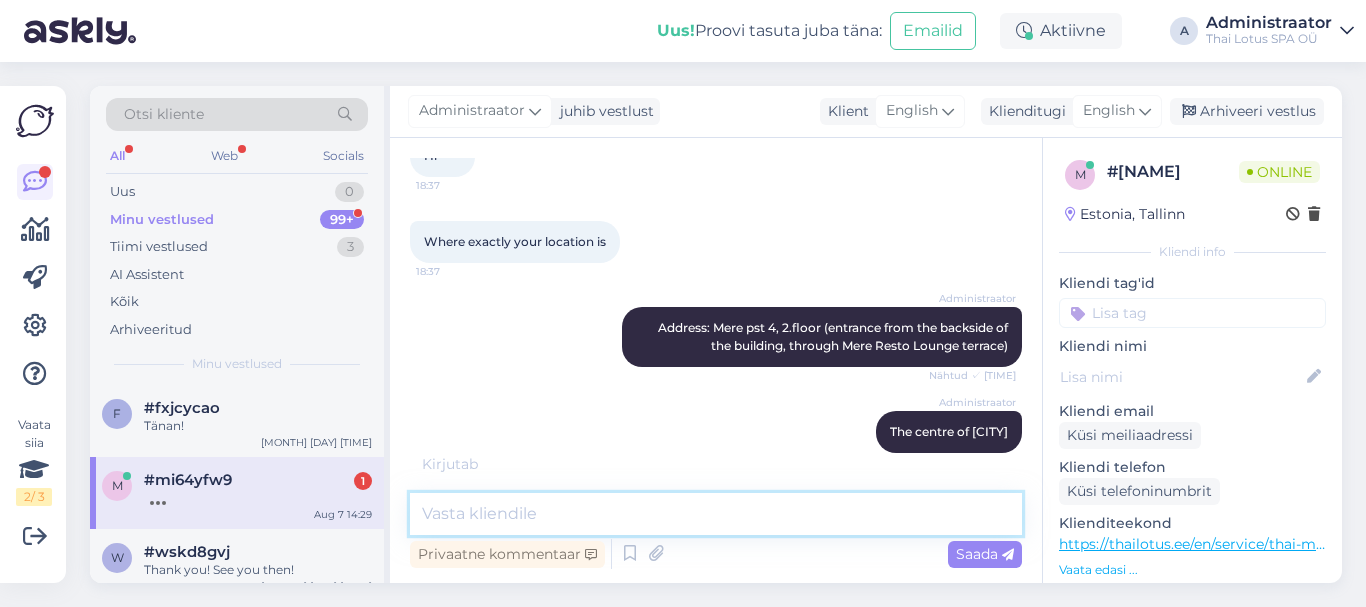 click at bounding box center [716, 514] 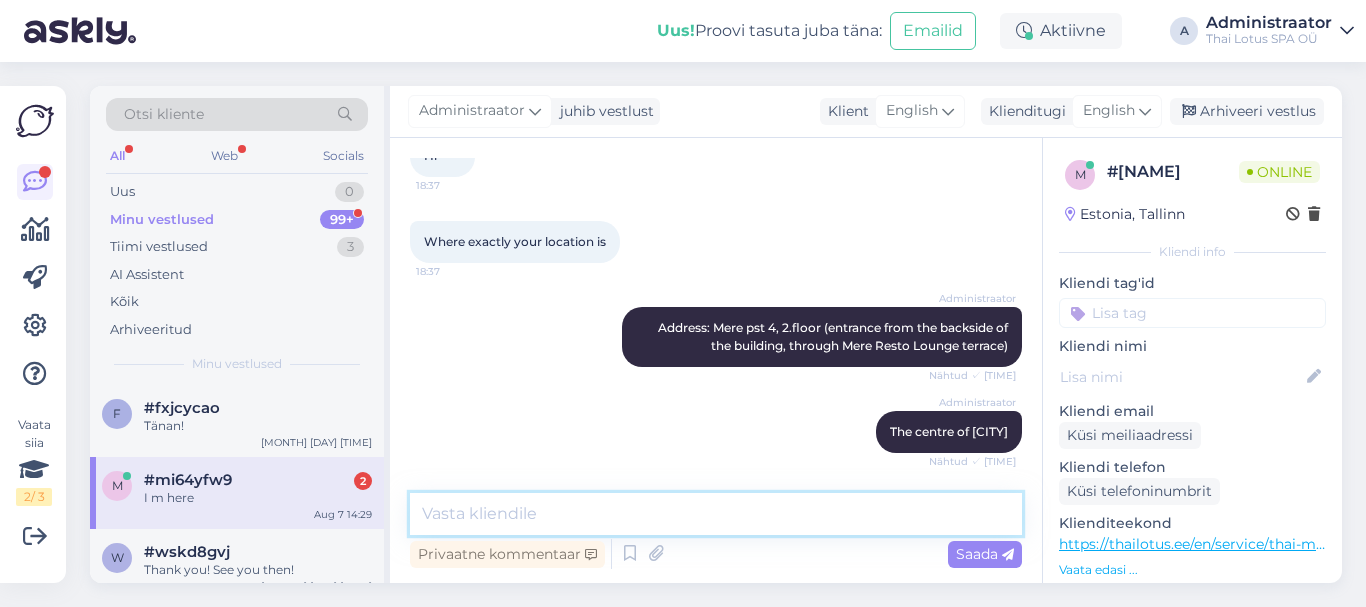 scroll, scrollTop: 1595, scrollLeft: 0, axis: vertical 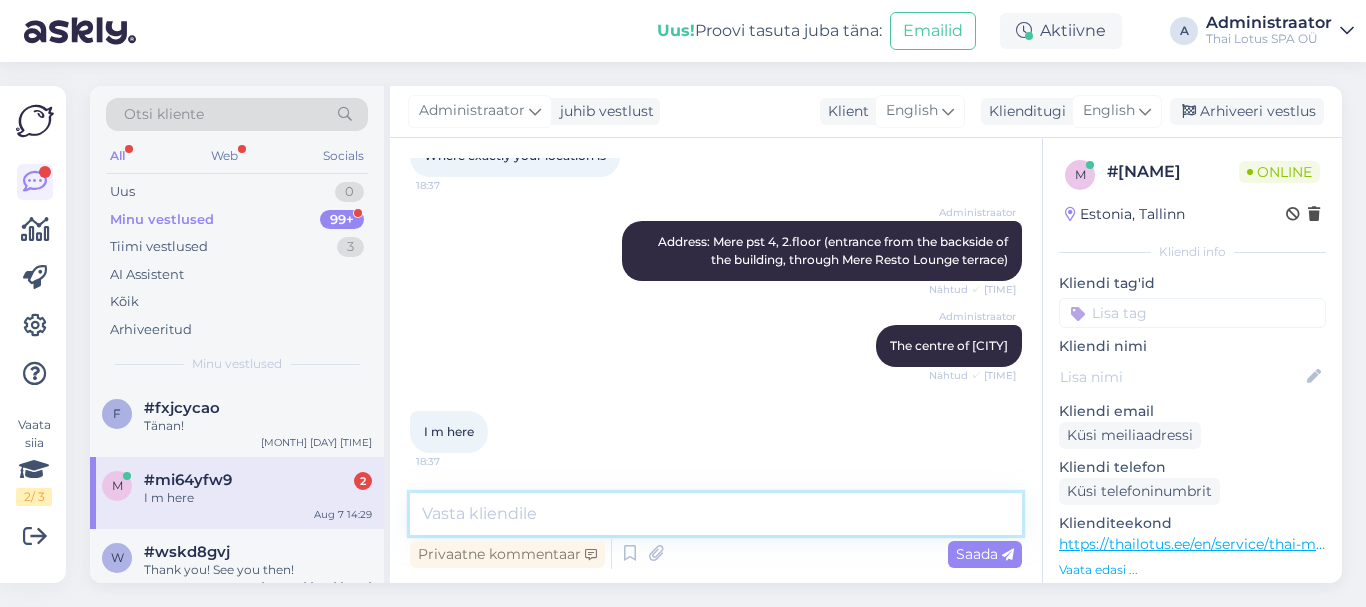 click at bounding box center [716, 514] 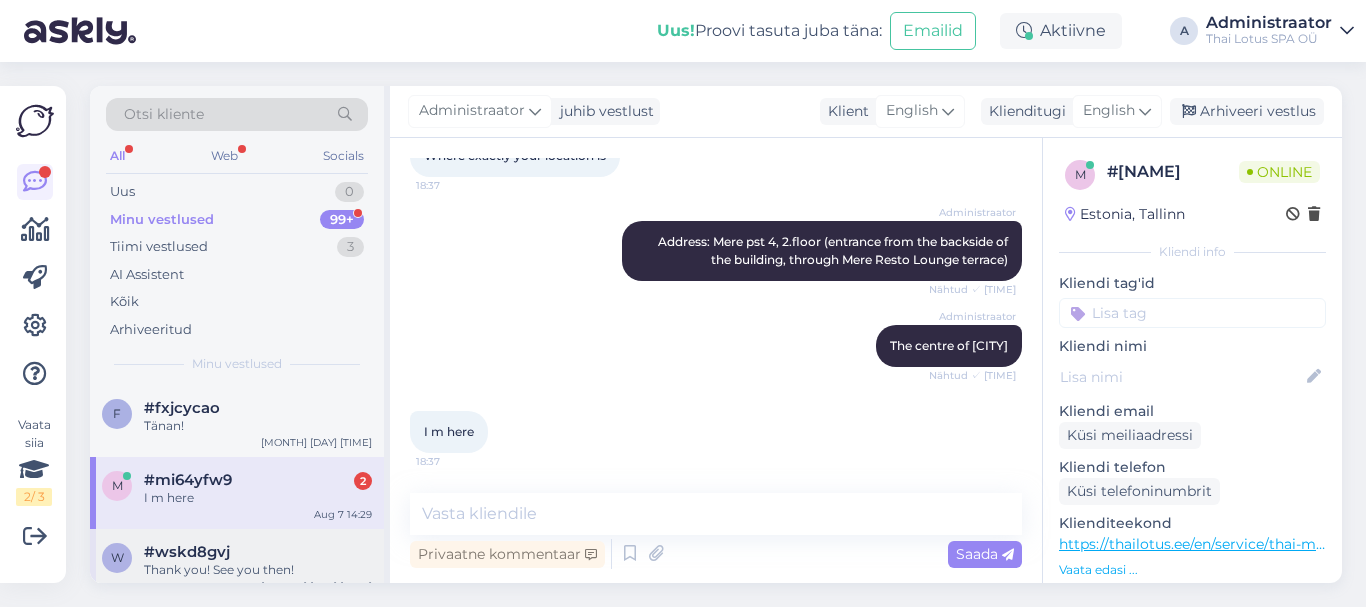 click on "#wskd8gvj" at bounding box center [258, 552] 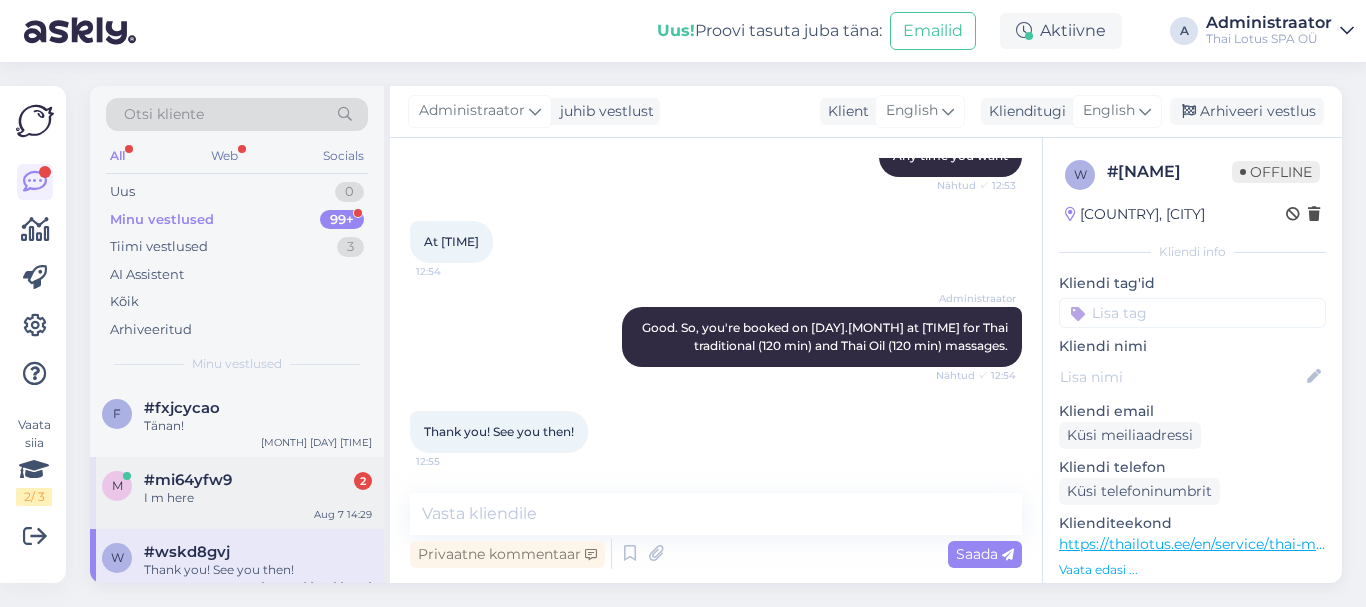 click on "m #mi64yfw9 2 I m here [MONTH] [DAY] [TIME]" at bounding box center (237, 493) 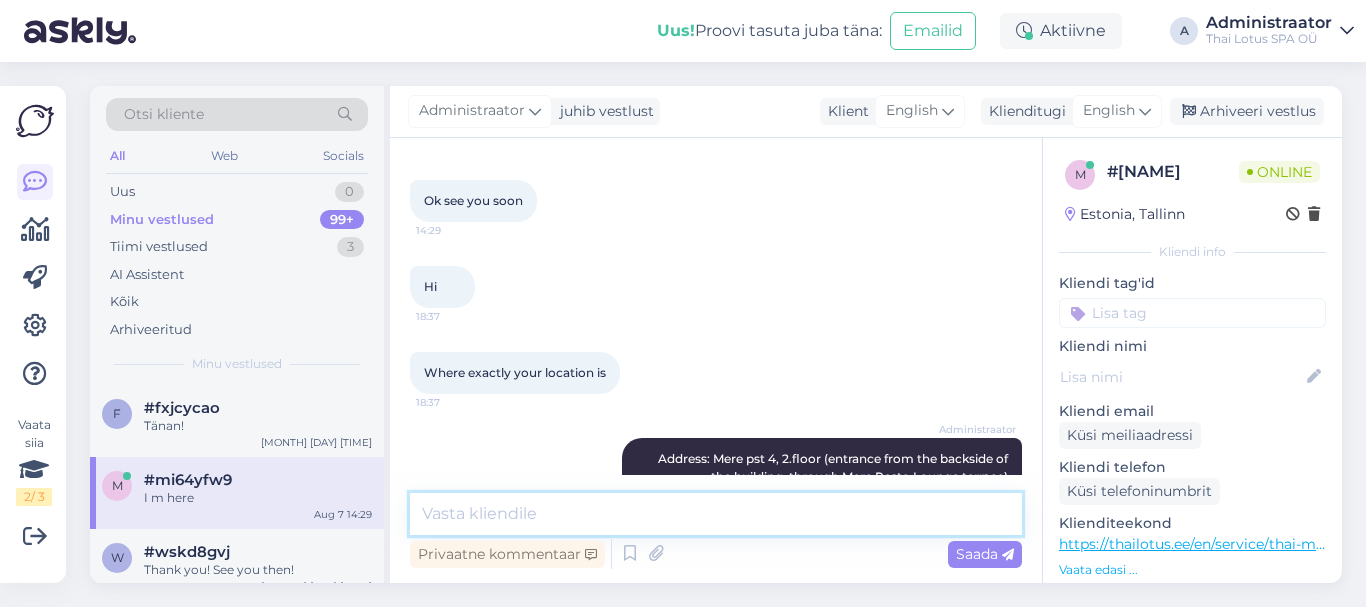 click at bounding box center (716, 514) 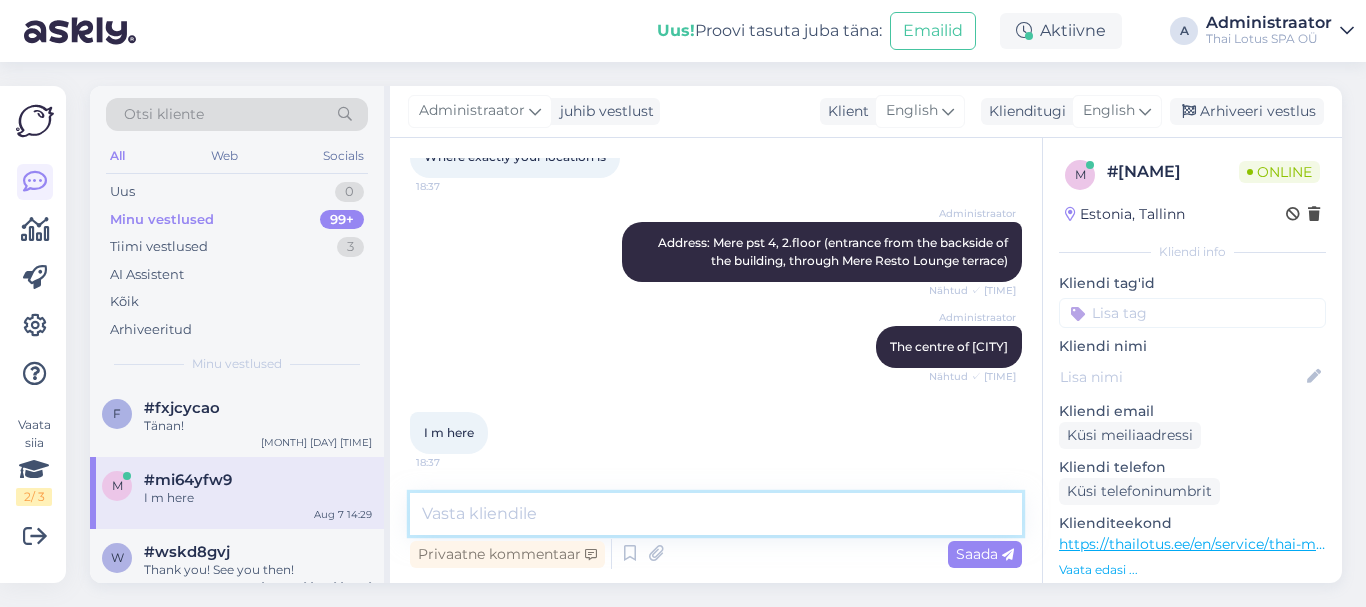 scroll, scrollTop: 1595, scrollLeft: 0, axis: vertical 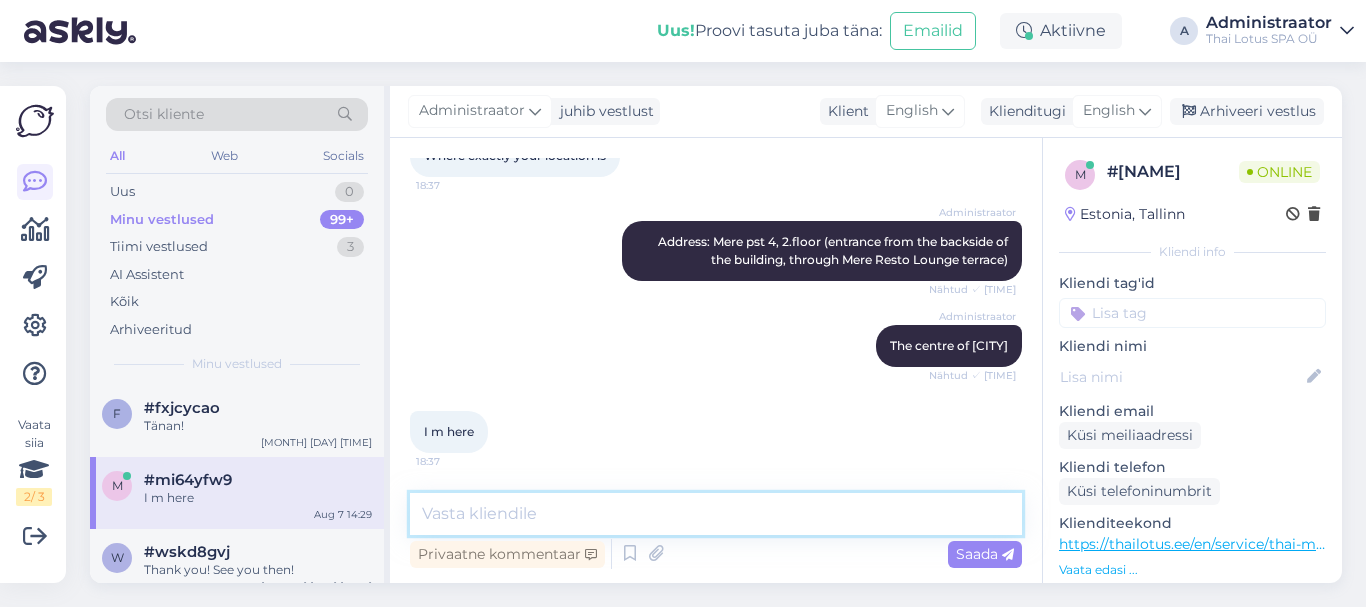 click at bounding box center [716, 514] 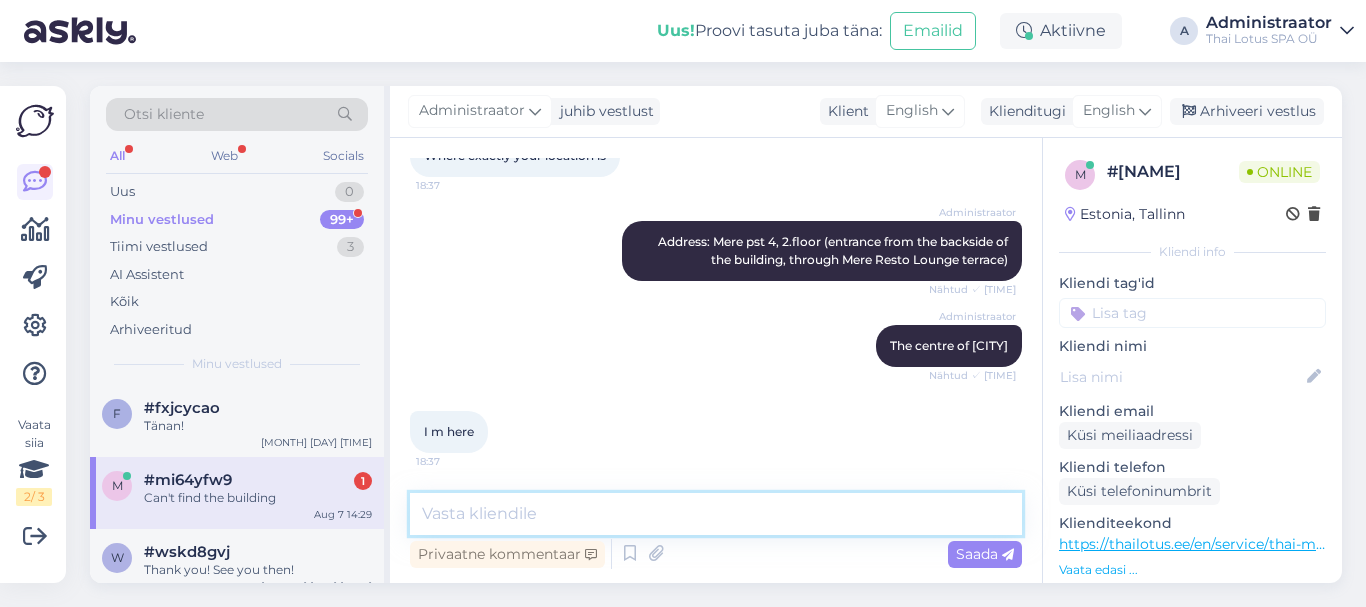 scroll, scrollTop: 1681, scrollLeft: 0, axis: vertical 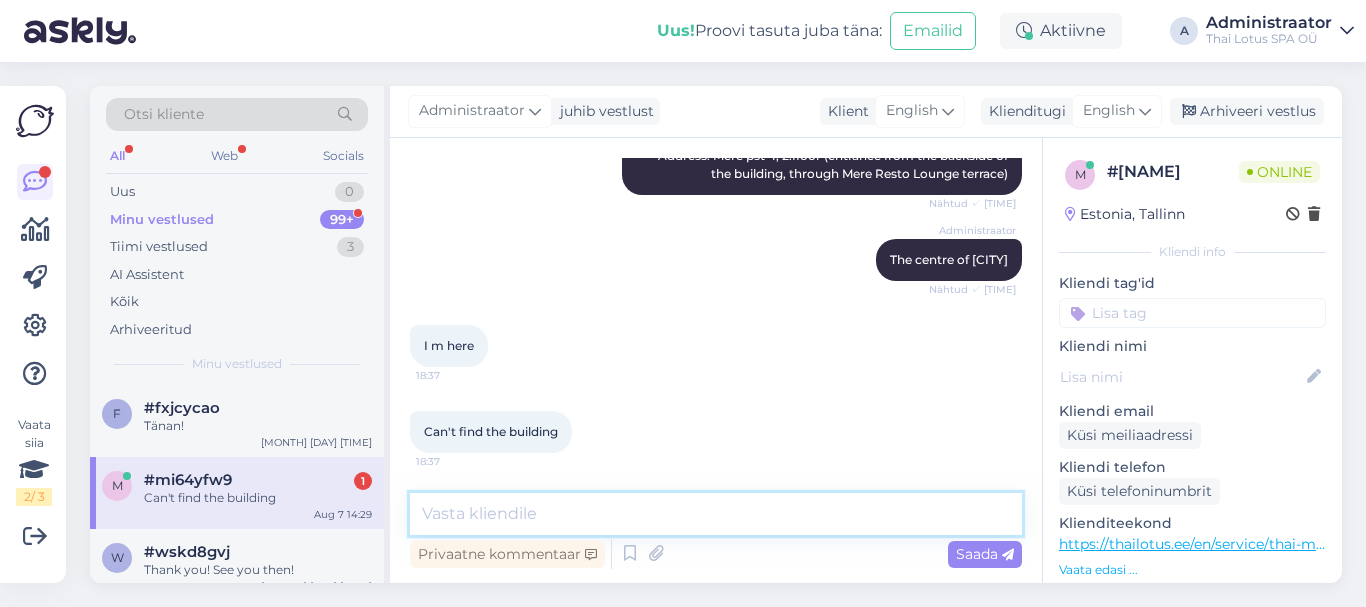click at bounding box center (716, 514) 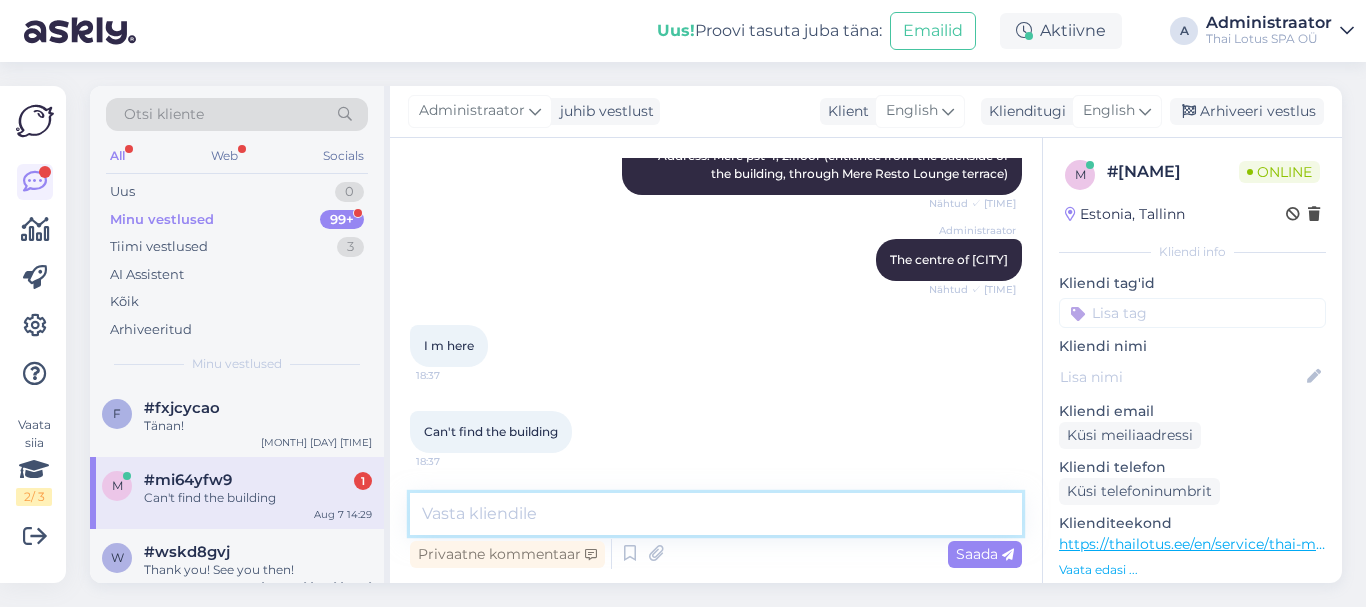 click at bounding box center [716, 514] 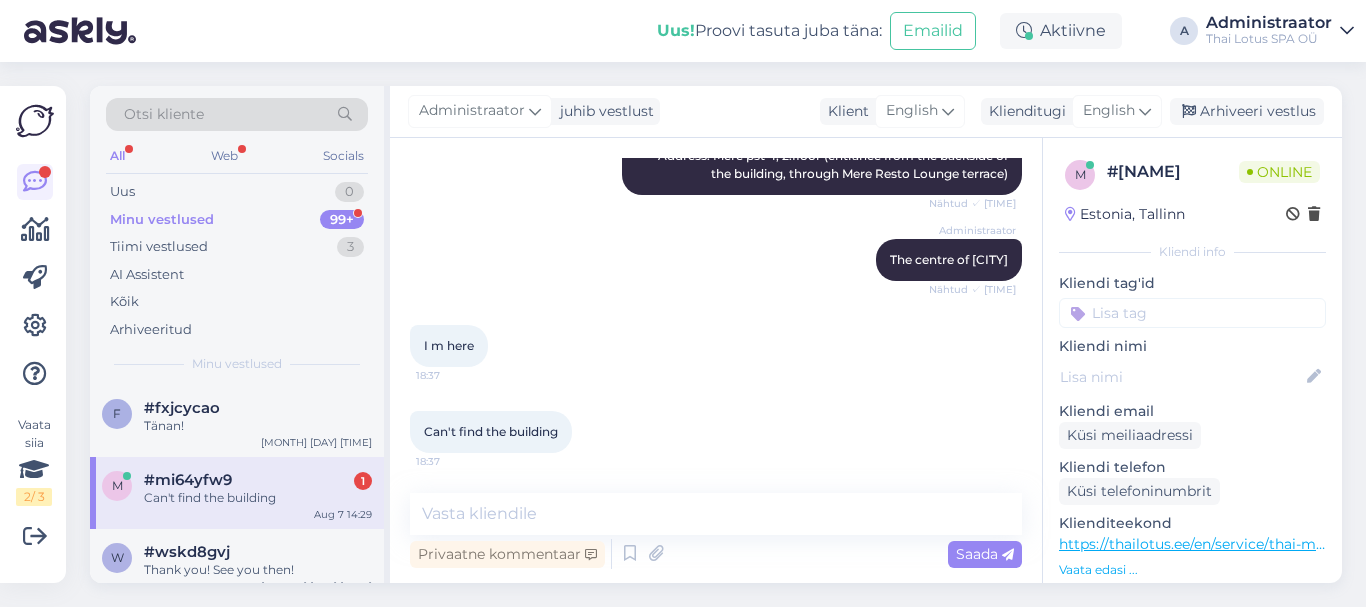 click on "Minu vestlused 99+" at bounding box center (237, 220) 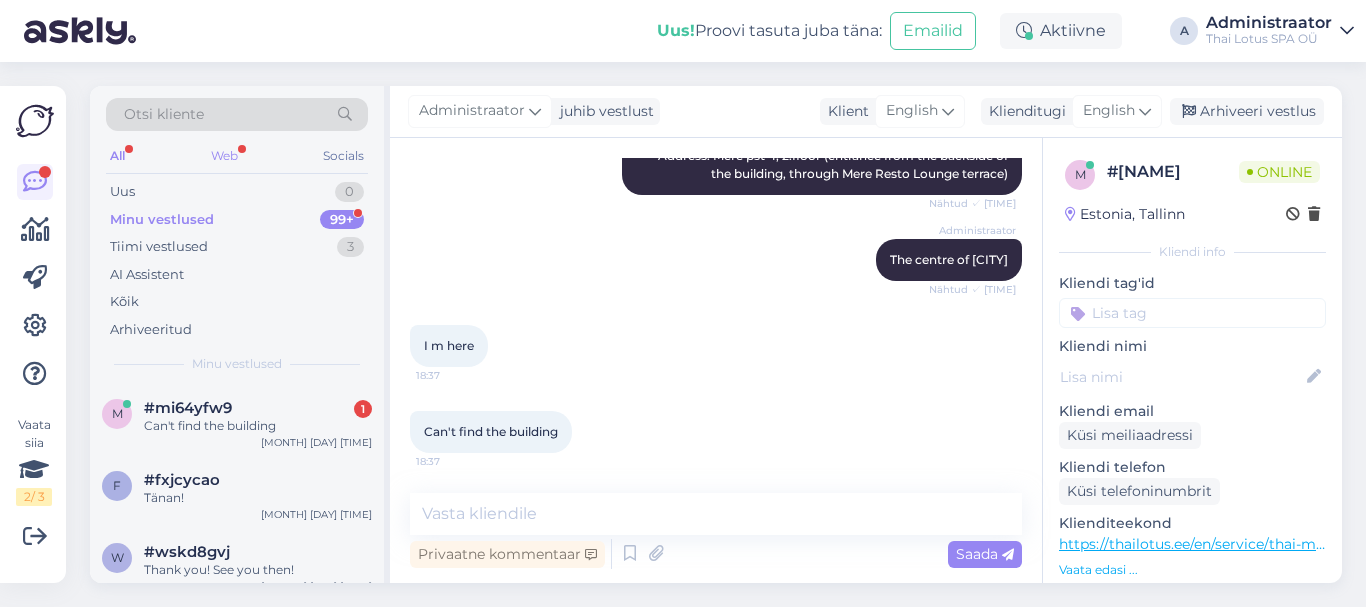 click on "Web" at bounding box center (224, 156) 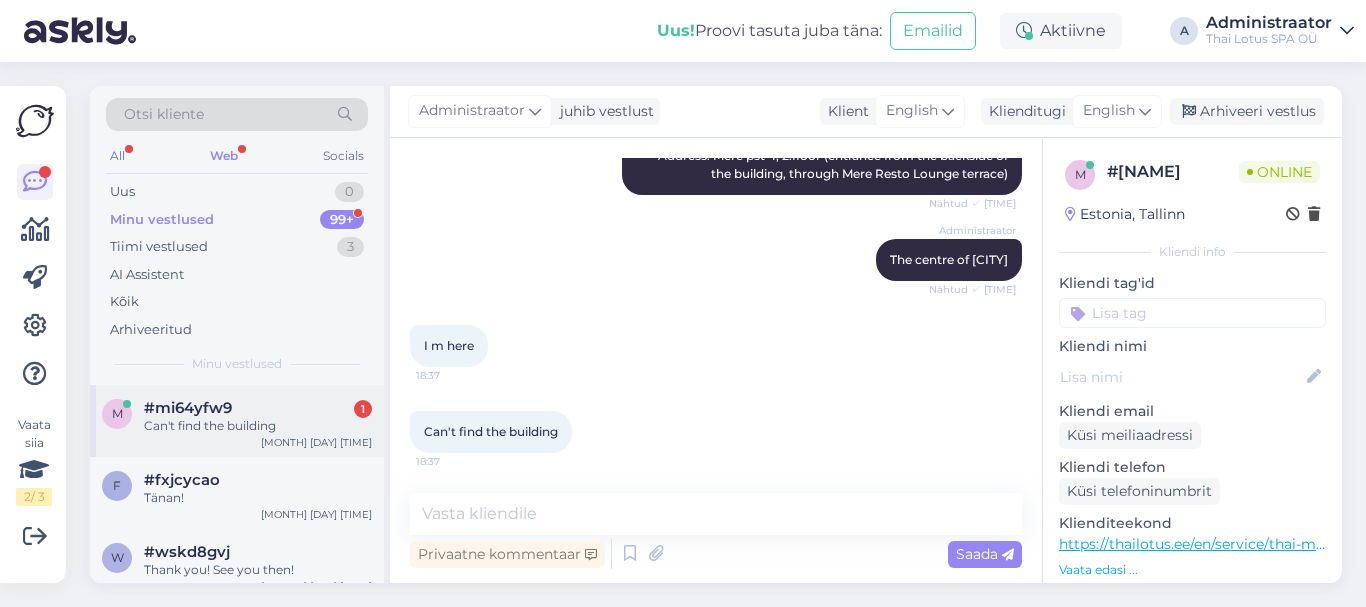 click on "Can't find the building" at bounding box center [258, 426] 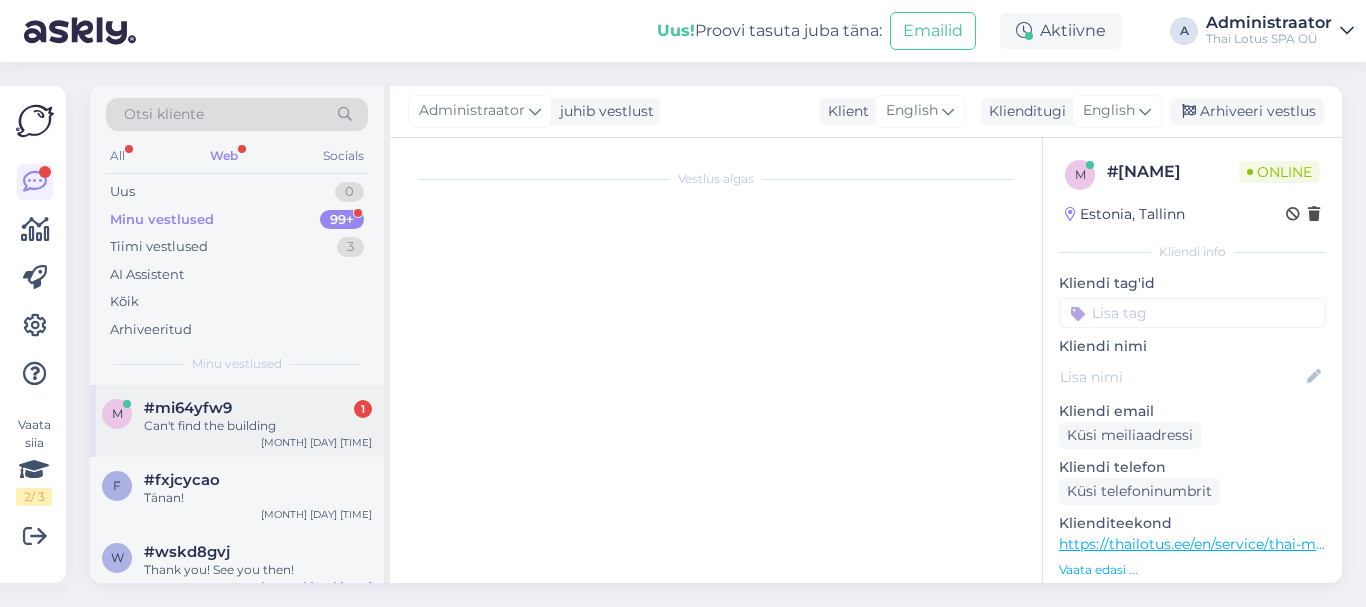 scroll, scrollTop: 1681, scrollLeft: 0, axis: vertical 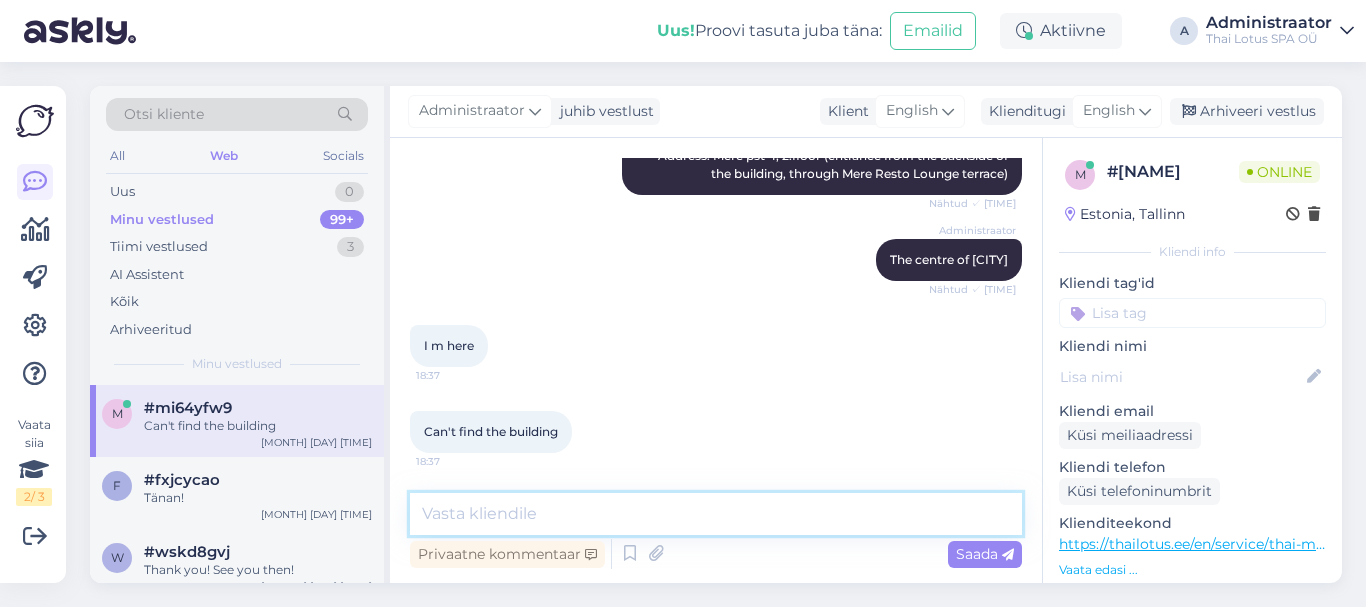 click at bounding box center (716, 514) 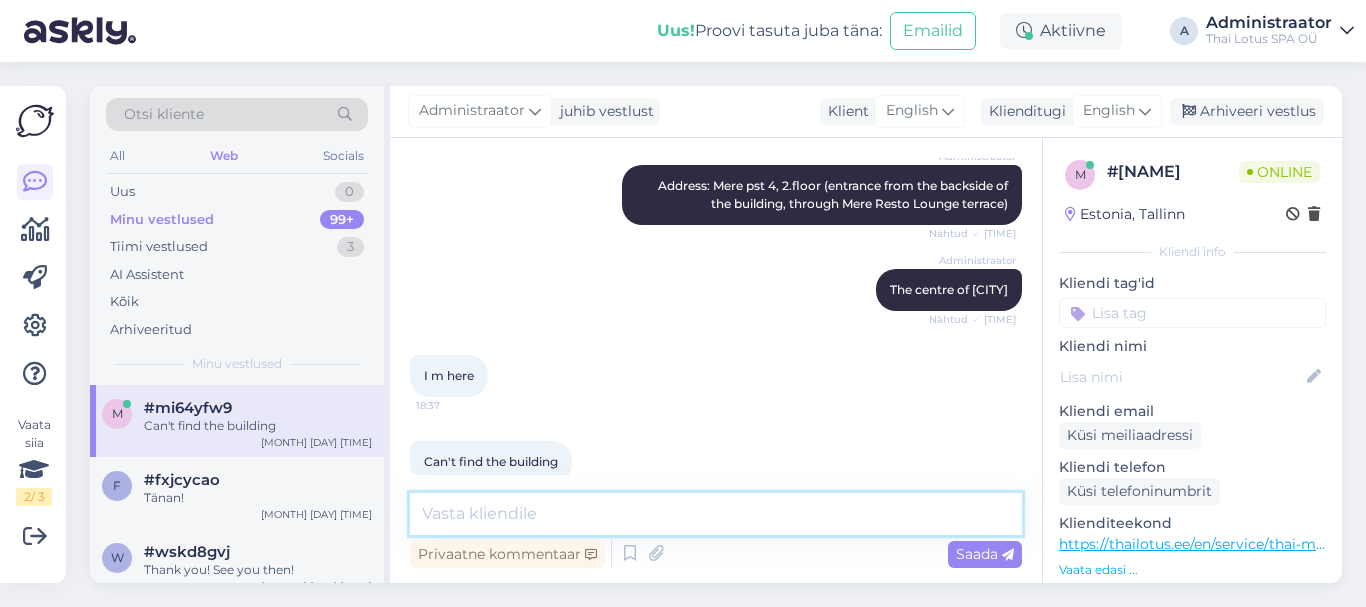 scroll, scrollTop: 1681, scrollLeft: 0, axis: vertical 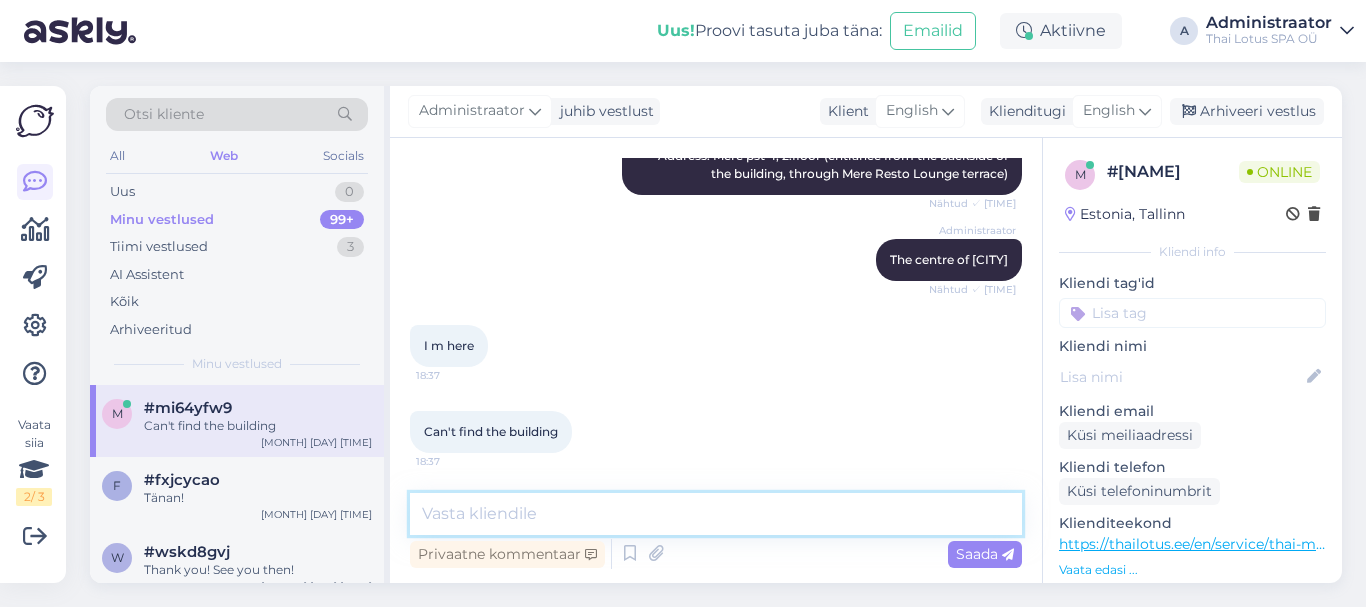 click at bounding box center [716, 514] 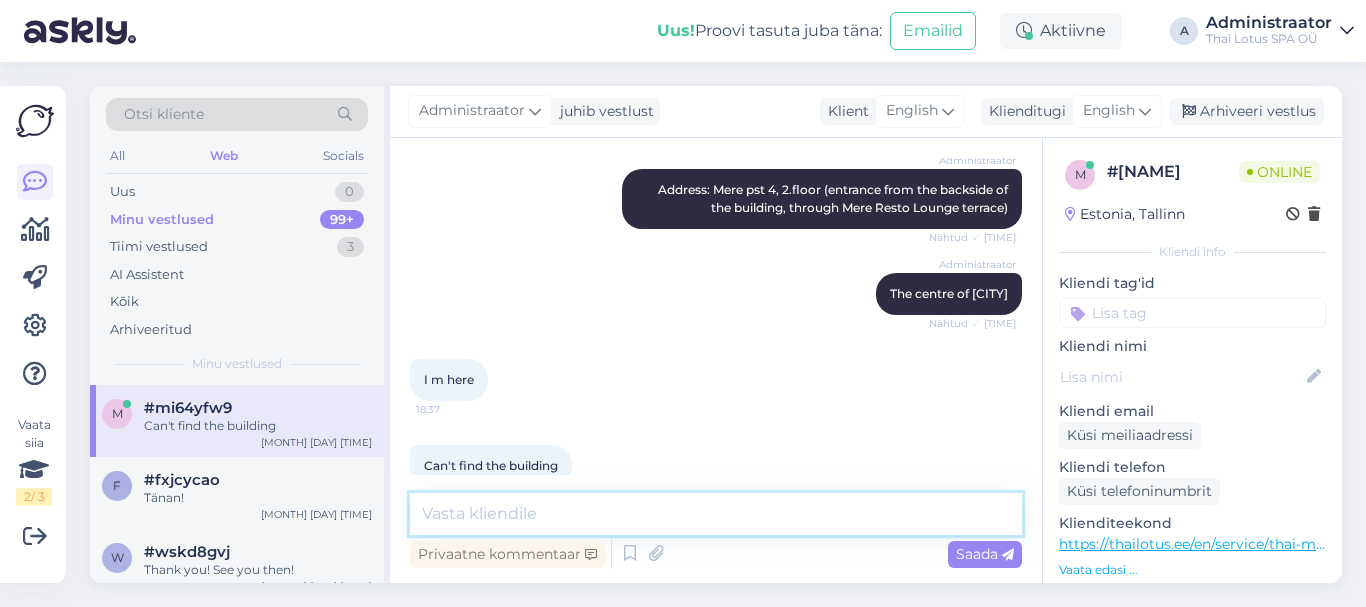 scroll, scrollTop: 1681, scrollLeft: 0, axis: vertical 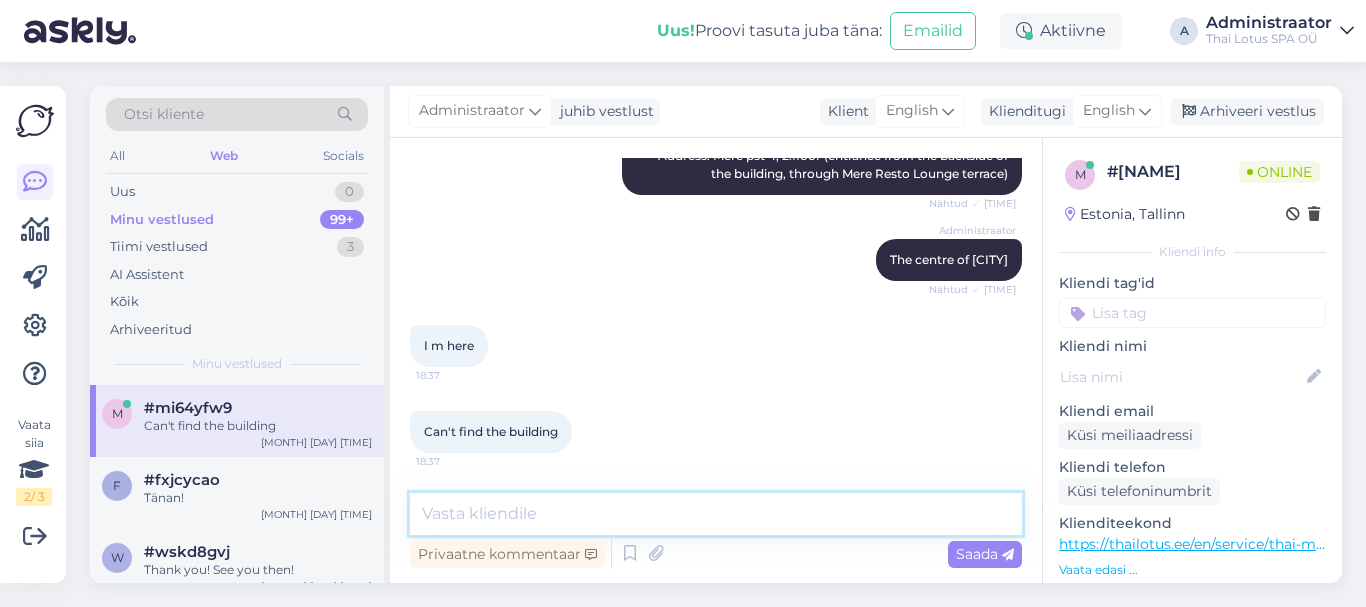 click at bounding box center [716, 514] 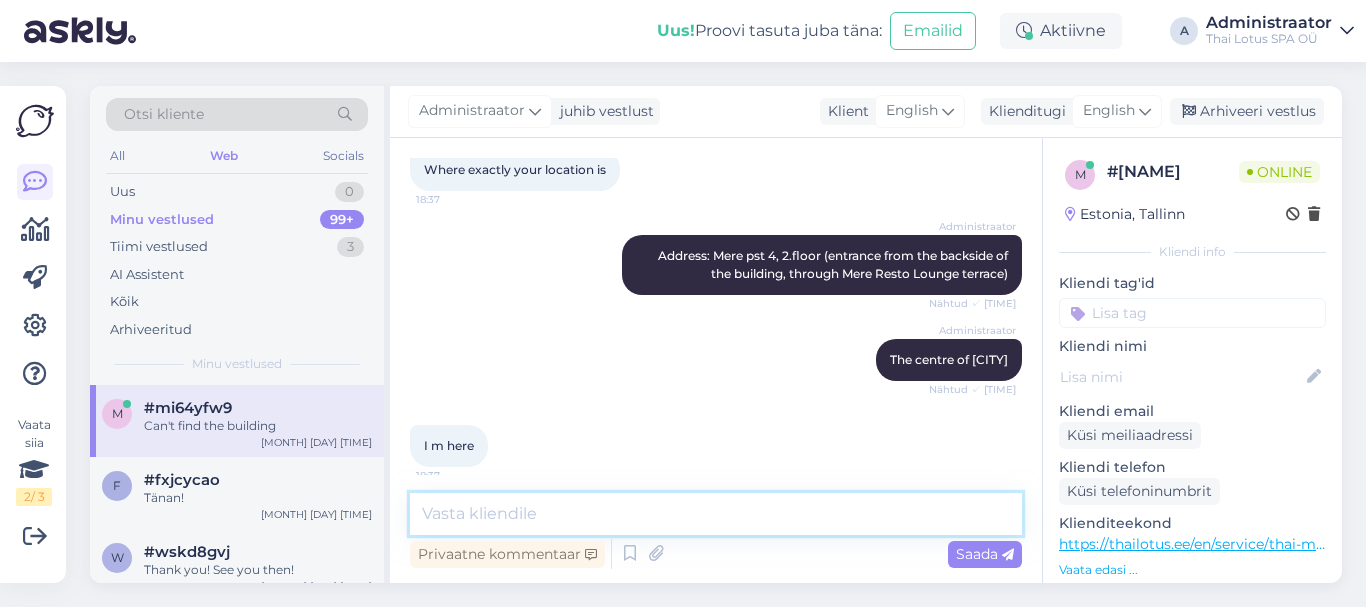 scroll, scrollTop: 1681, scrollLeft: 0, axis: vertical 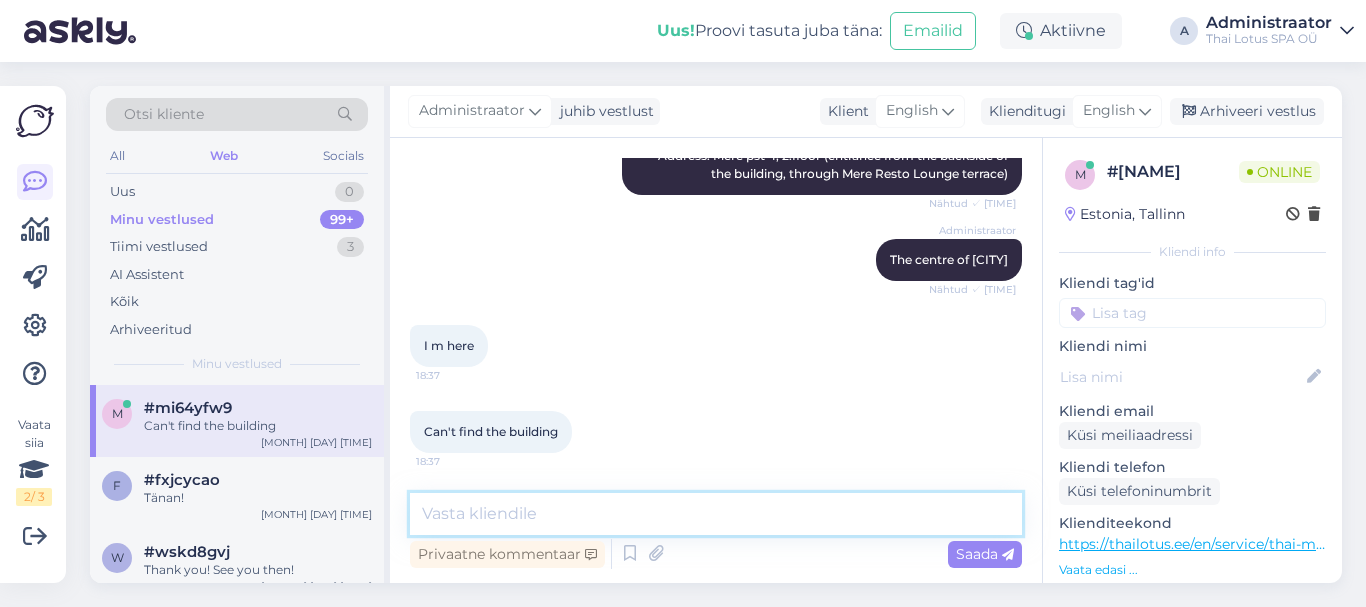 click at bounding box center [716, 514] 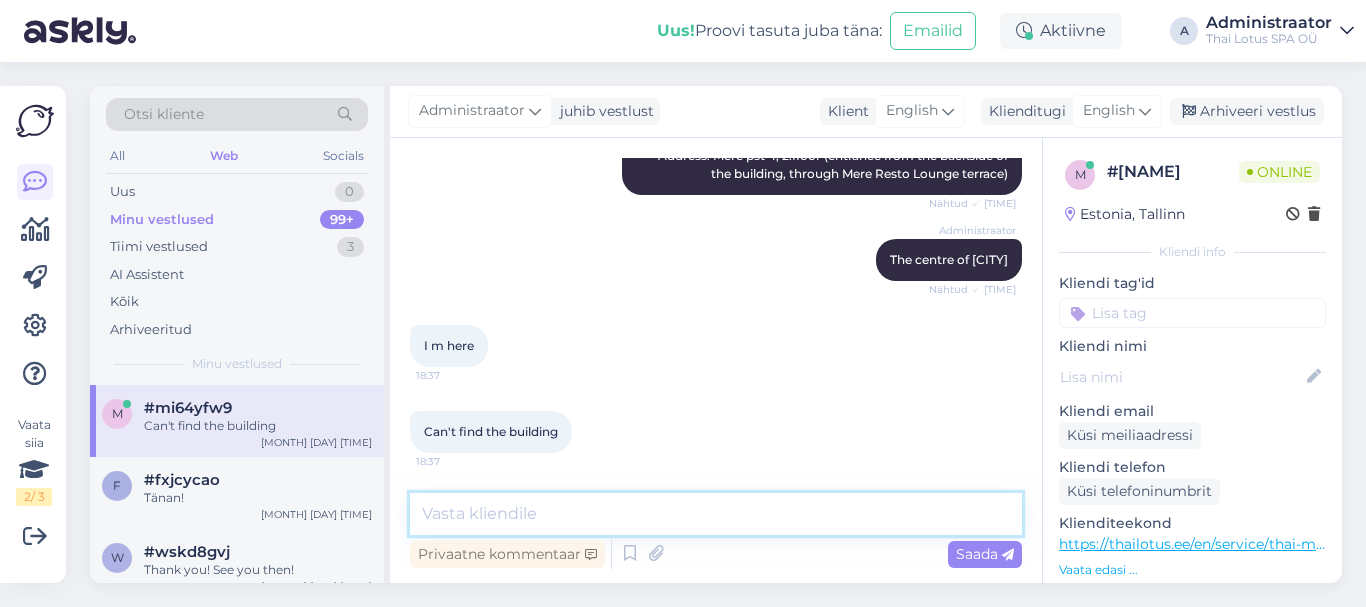 click at bounding box center (716, 514) 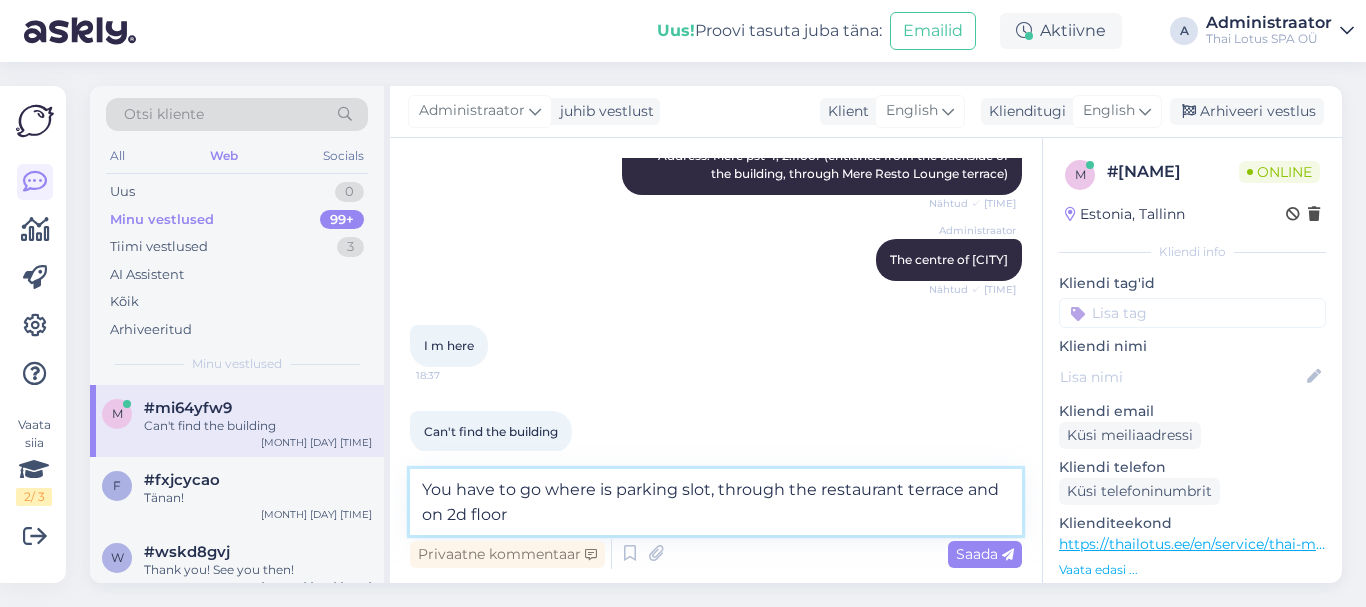 type on "You have to go where is parking slot, through the restaurant terrace and on 2d floor" 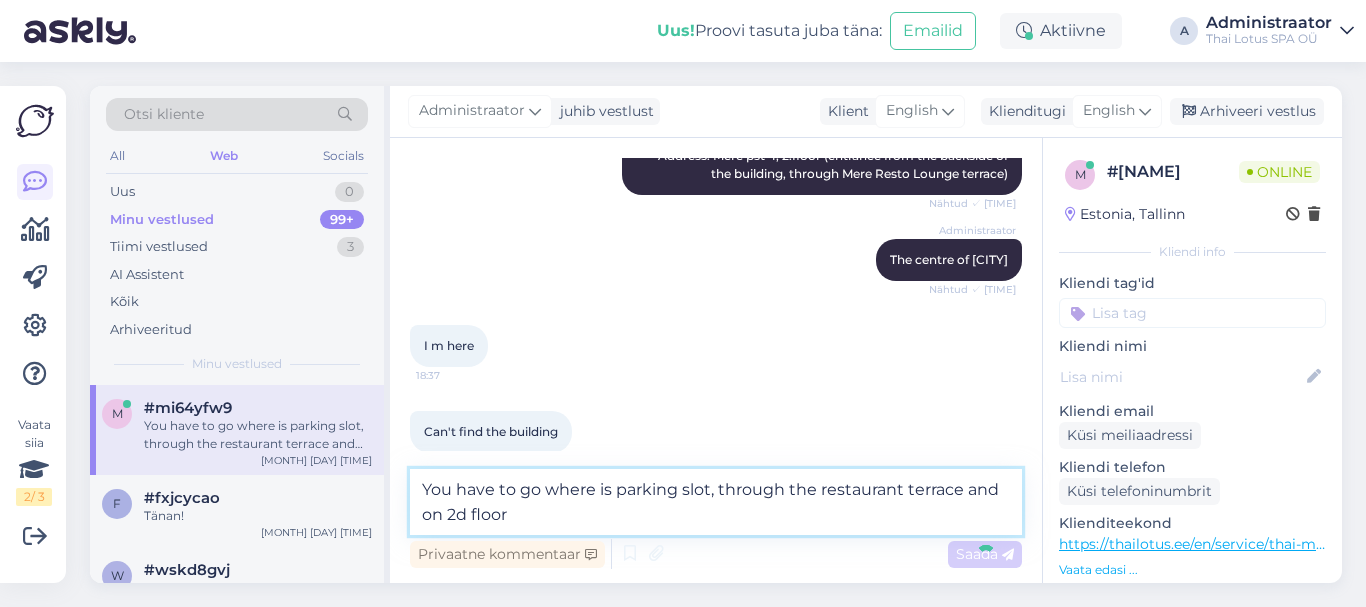 type 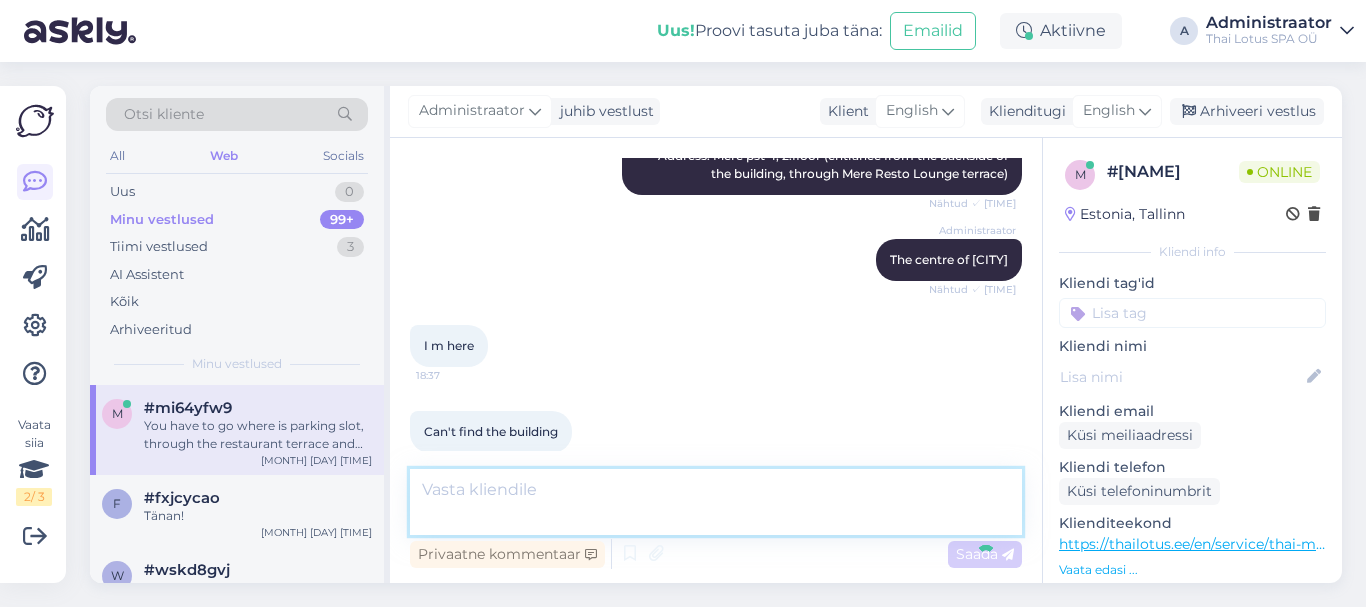 scroll, scrollTop: 1785, scrollLeft: 0, axis: vertical 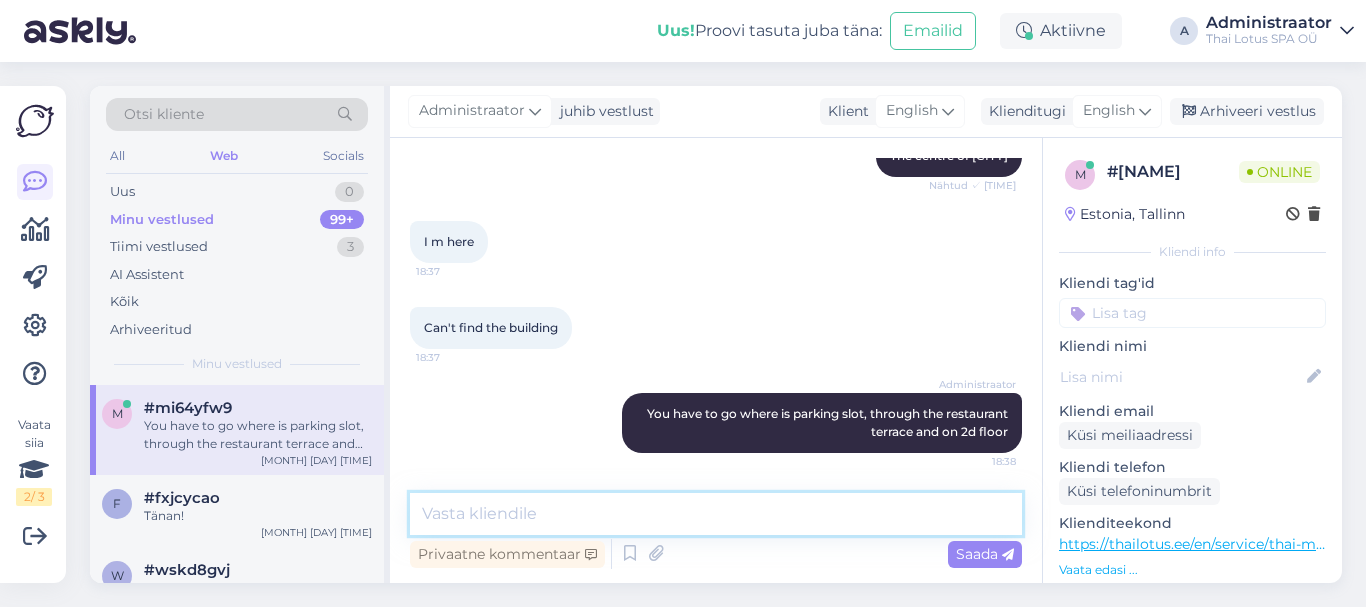 click at bounding box center [716, 514] 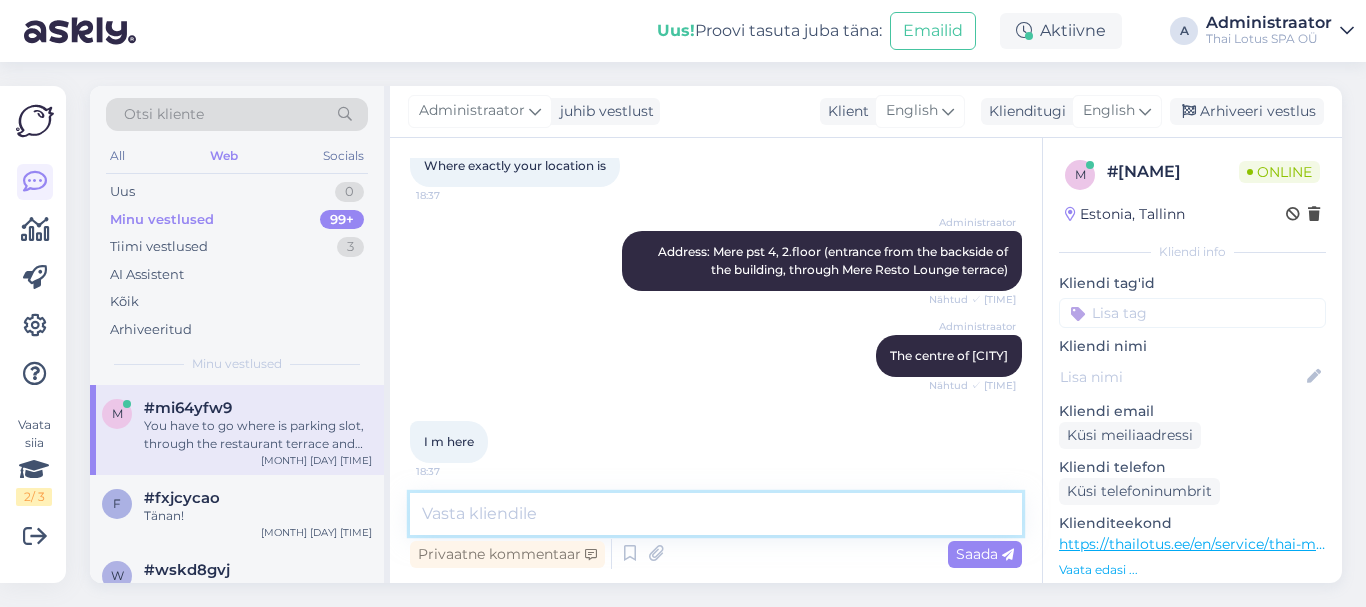 scroll, scrollTop: 1785, scrollLeft: 0, axis: vertical 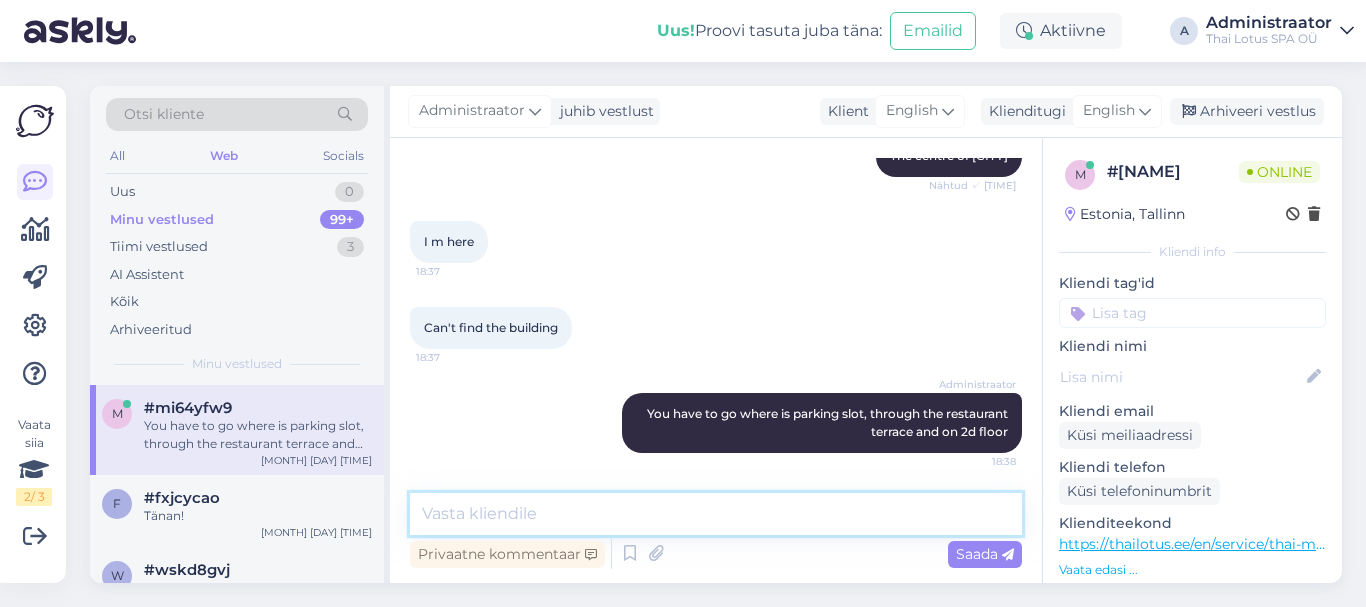 click at bounding box center (716, 514) 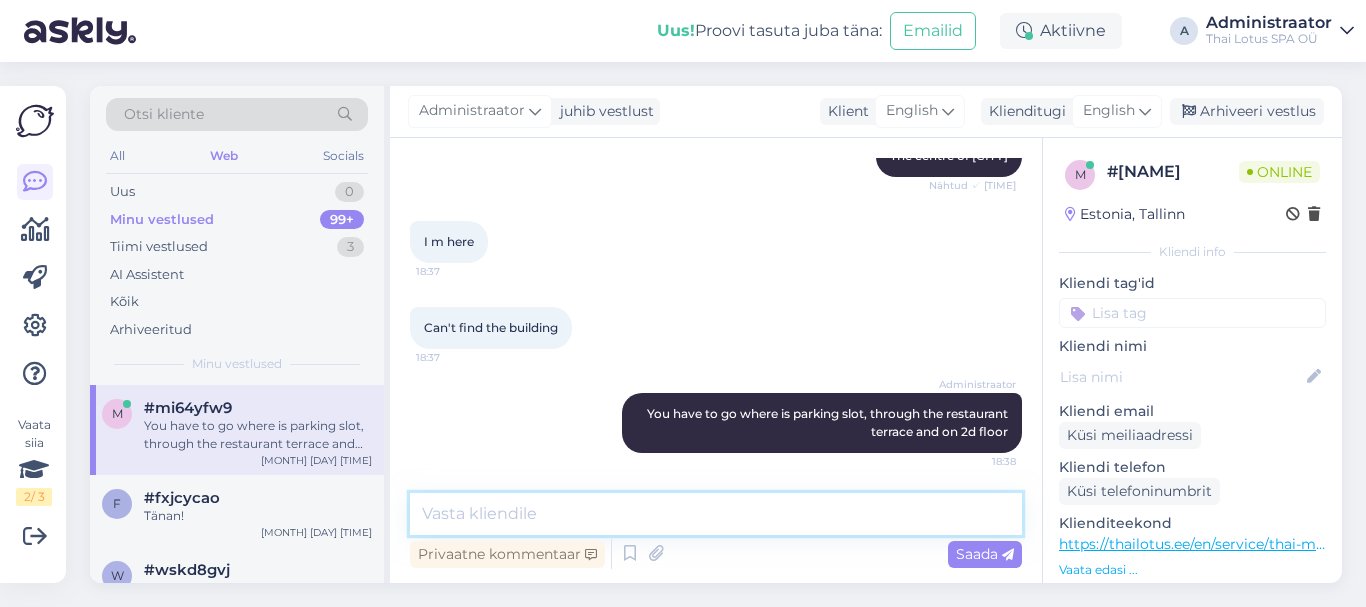 click at bounding box center [716, 514] 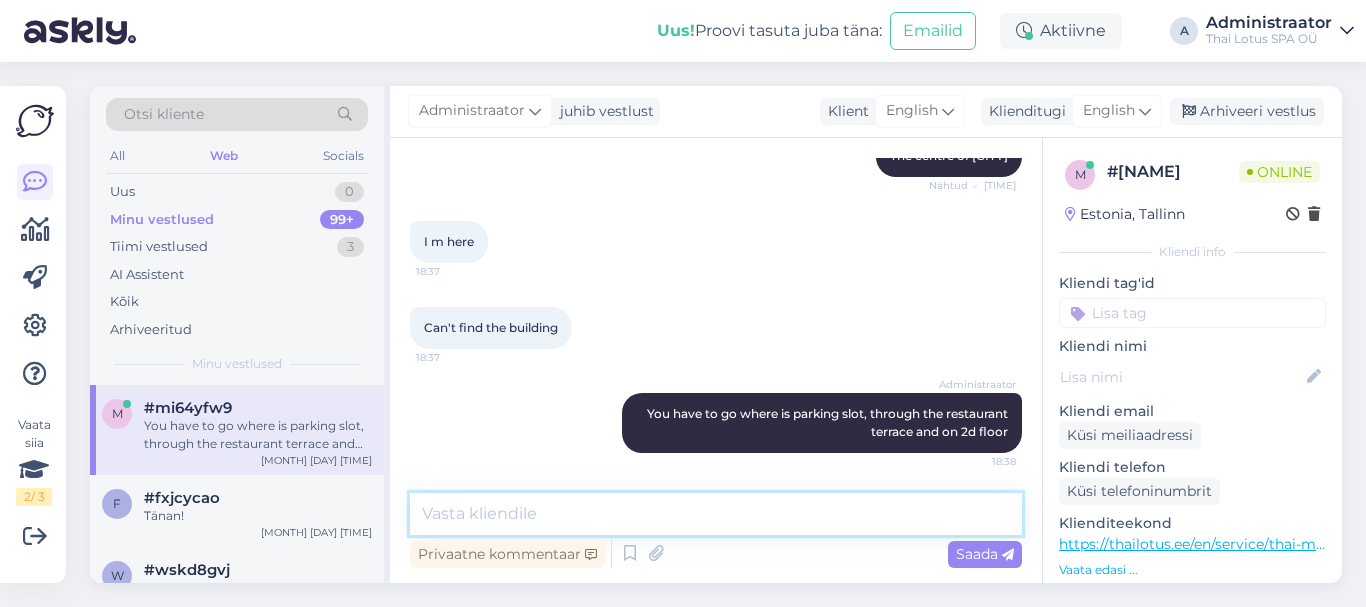 click at bounding box center [716, 514] 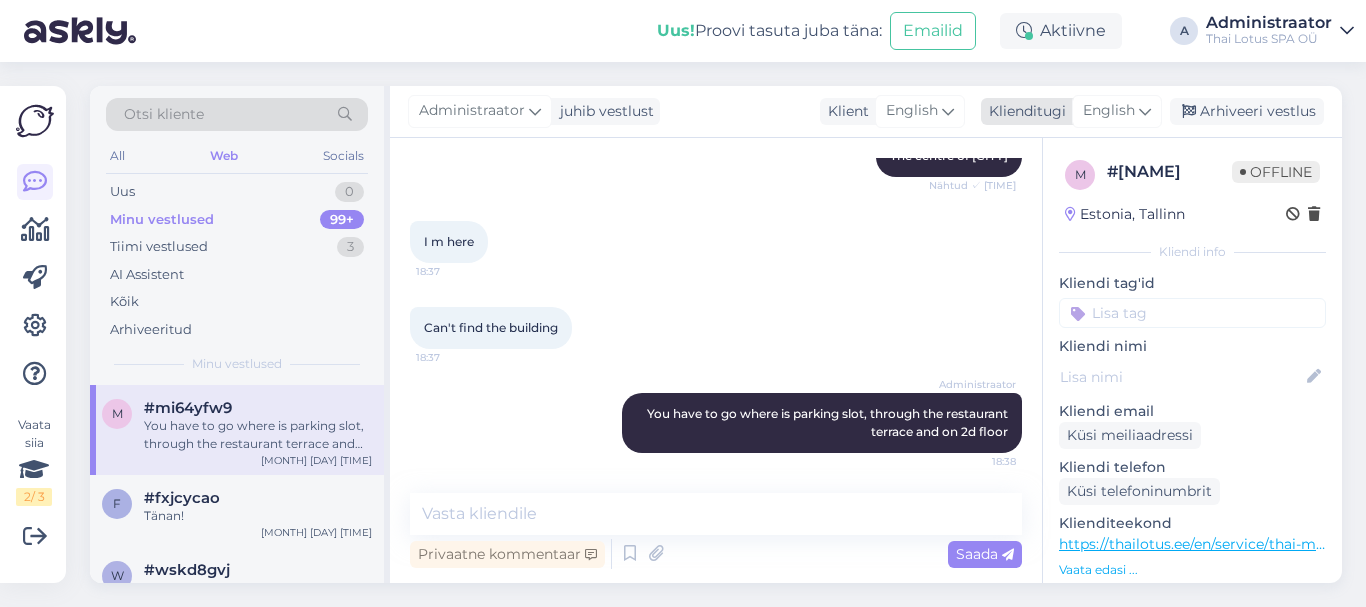 click on "English" at bounding box center (1109, 111) 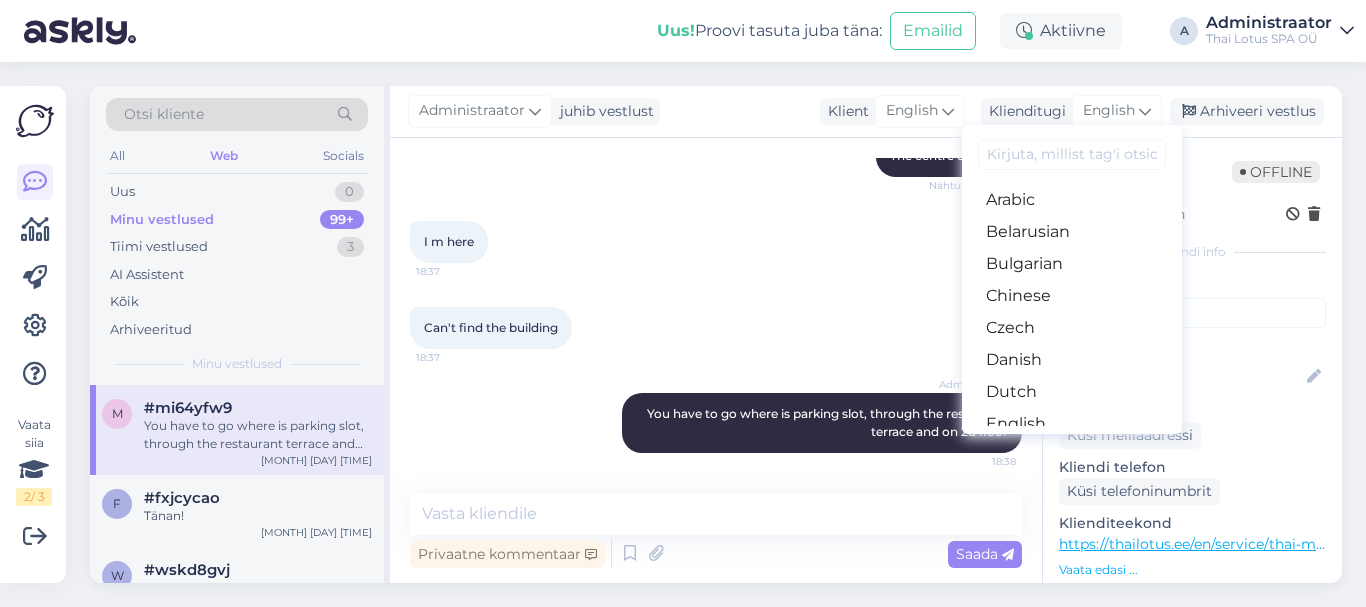 type on "u" 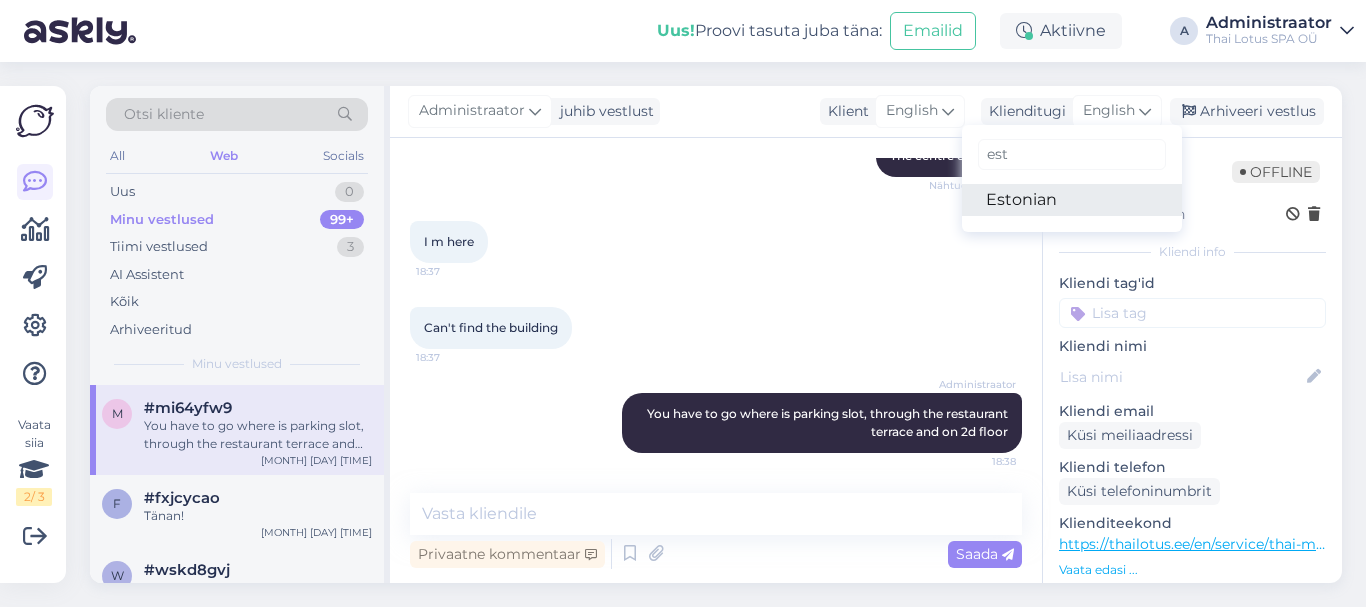 type on "est" 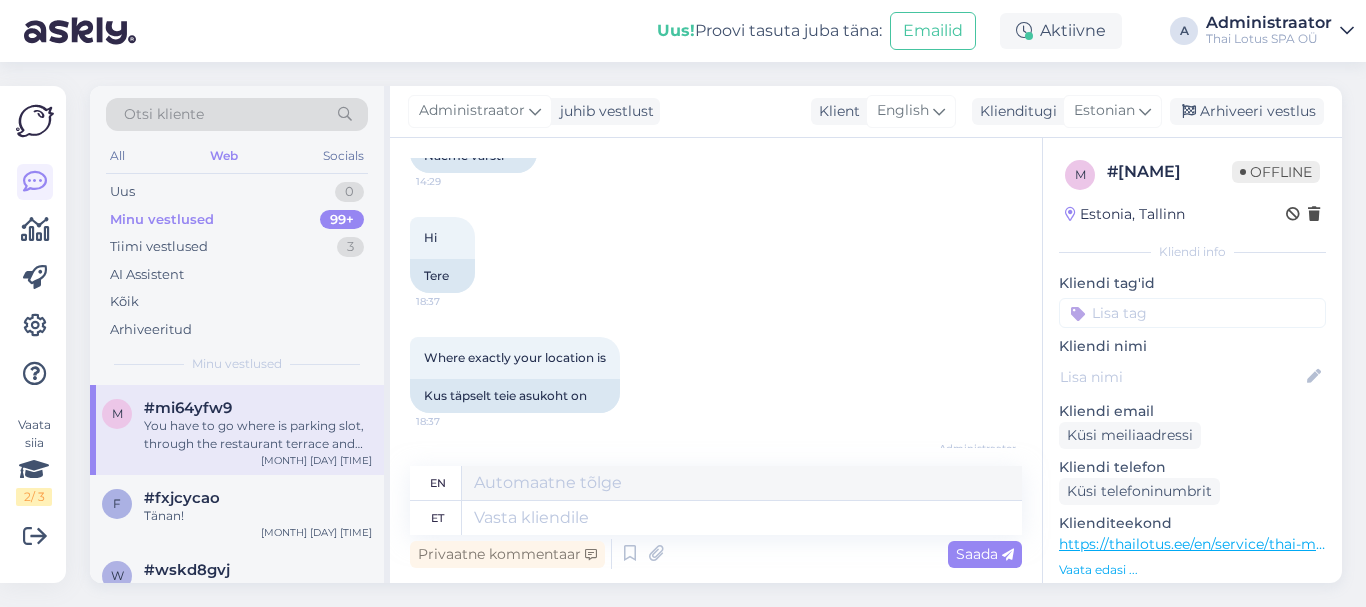 scroll, scrollTop: 2211, scrollLeft: 0, axis: vertical 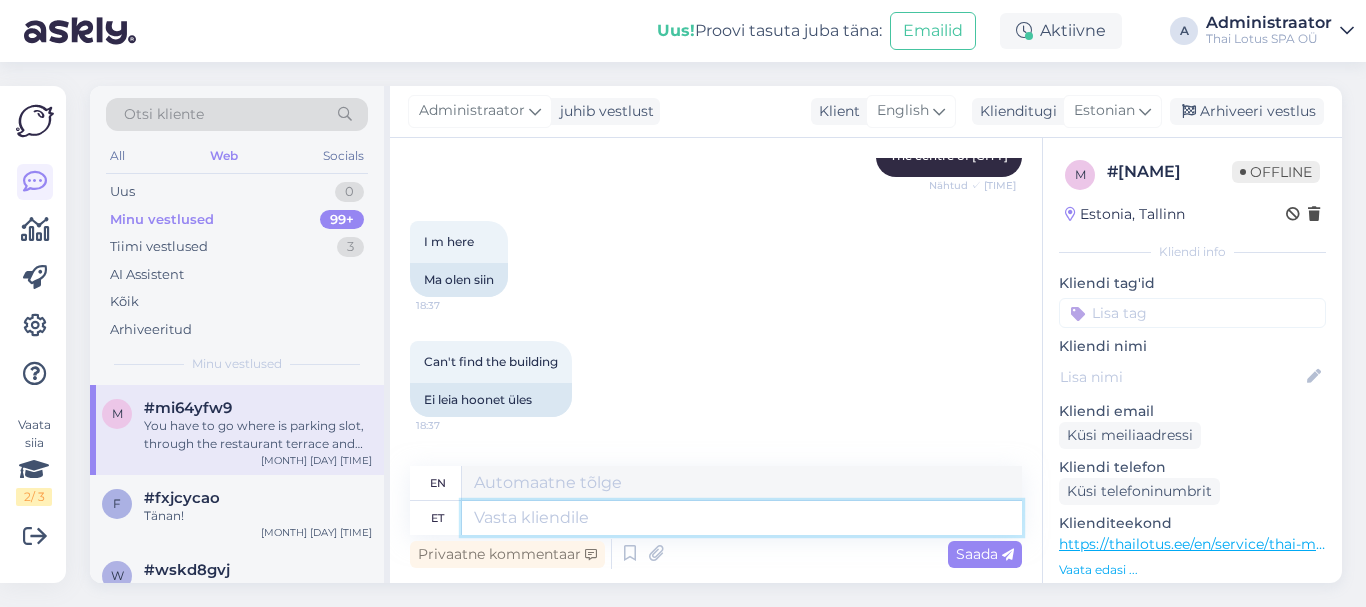 click at bounding box center (742, 518) 